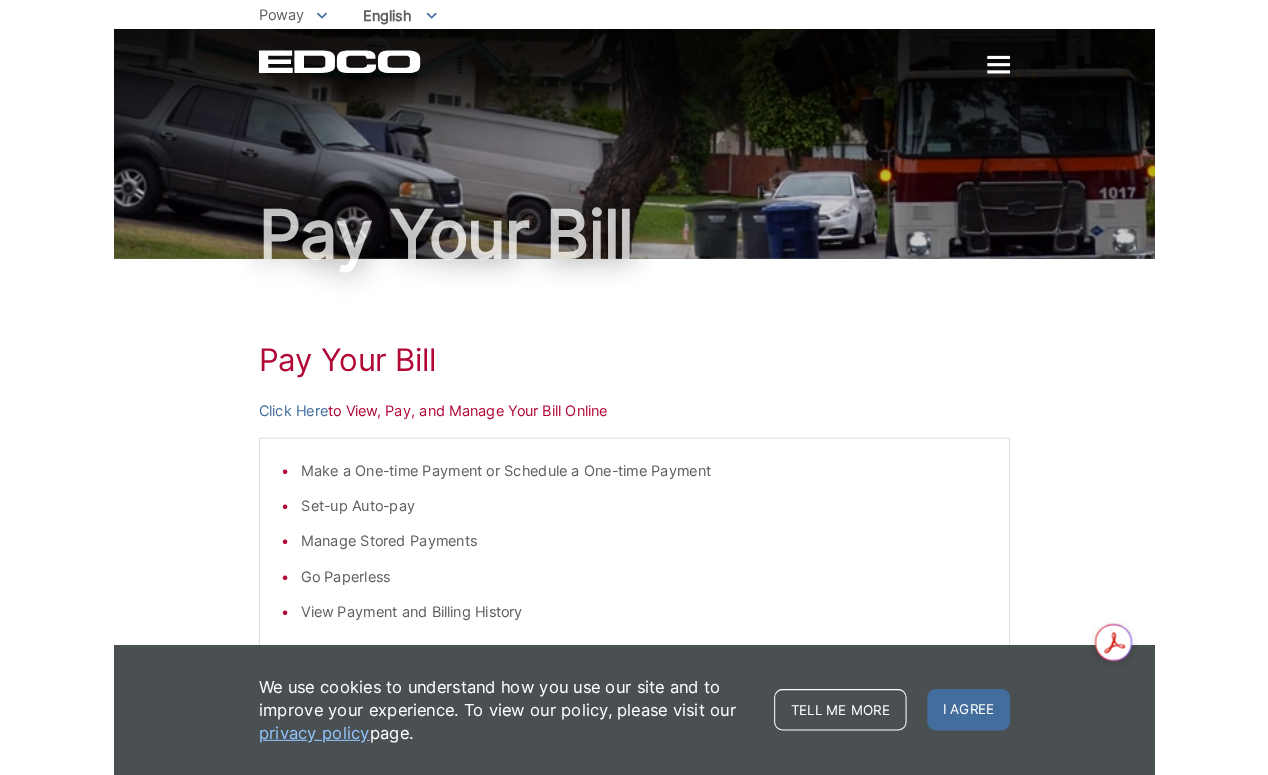 scroll, scrollTop: 0, scrollLeft: 0, axis: both 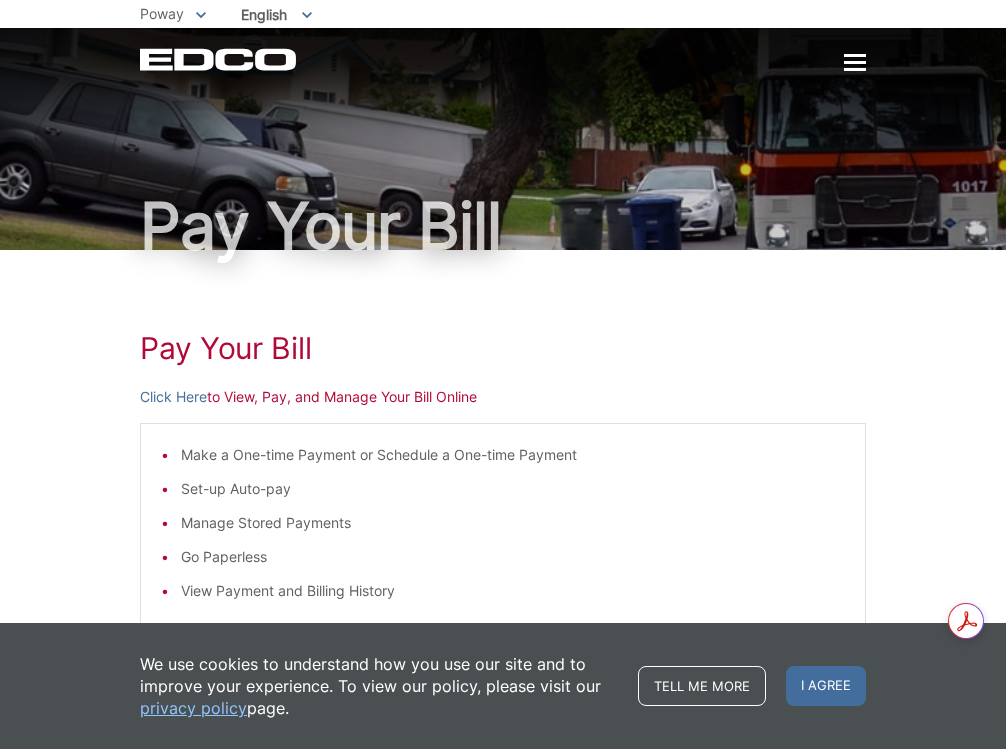 click on "Click Here" at bounding box center [173, 397] 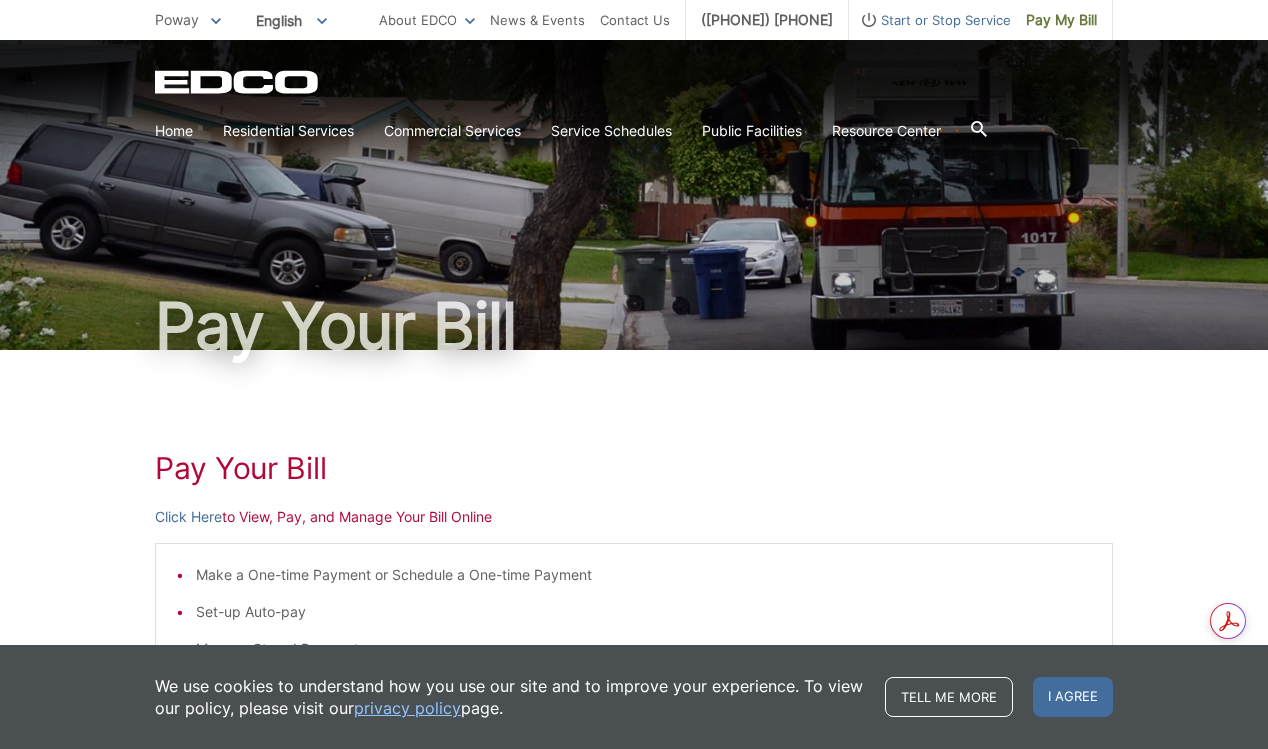 click on "Start or Stop Service" at bounding box center [930, 20] 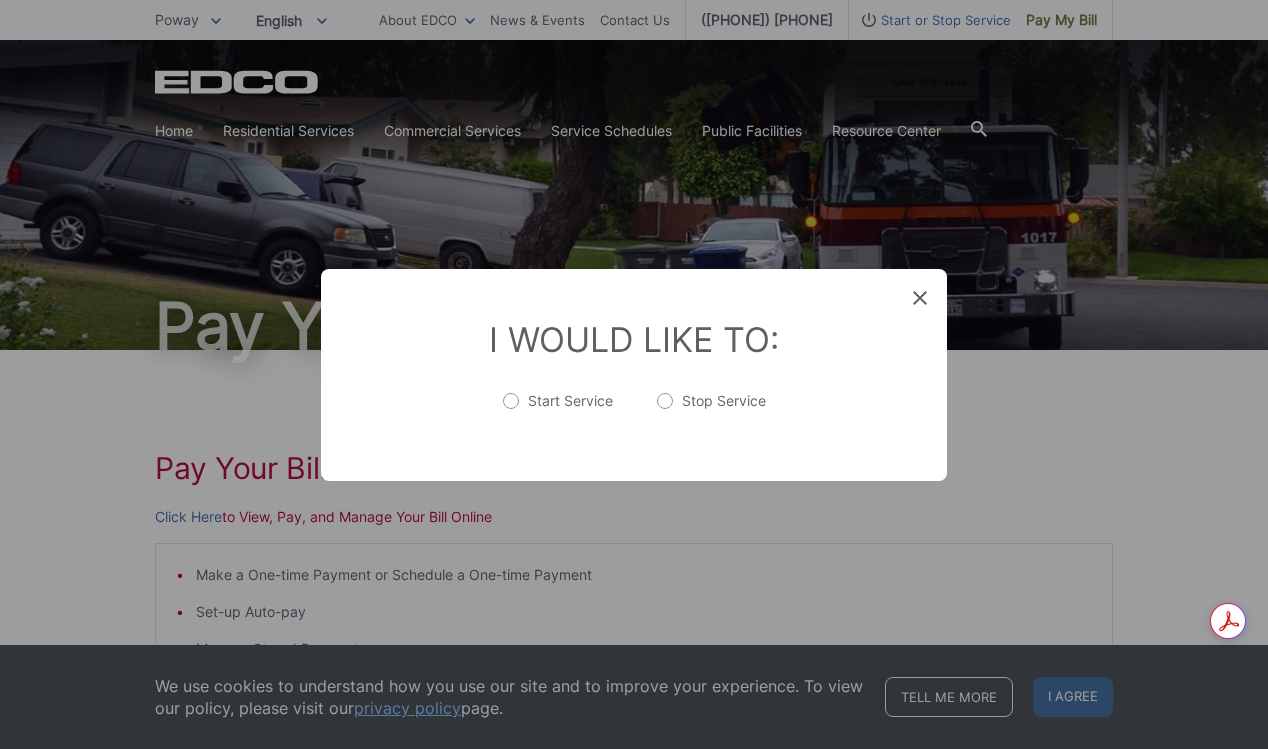 click on "Stop Service" at bounding box center (711, 411) 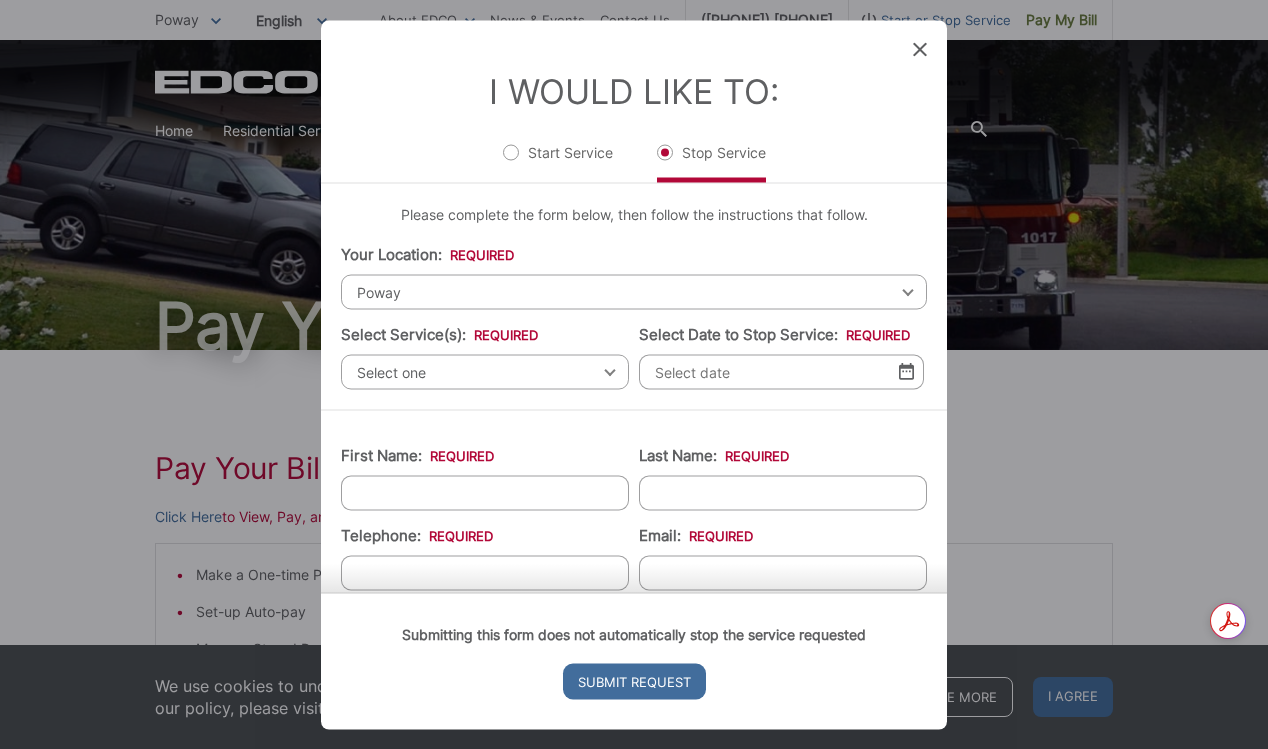 click on "Select one" at bounding box center (485, 371) 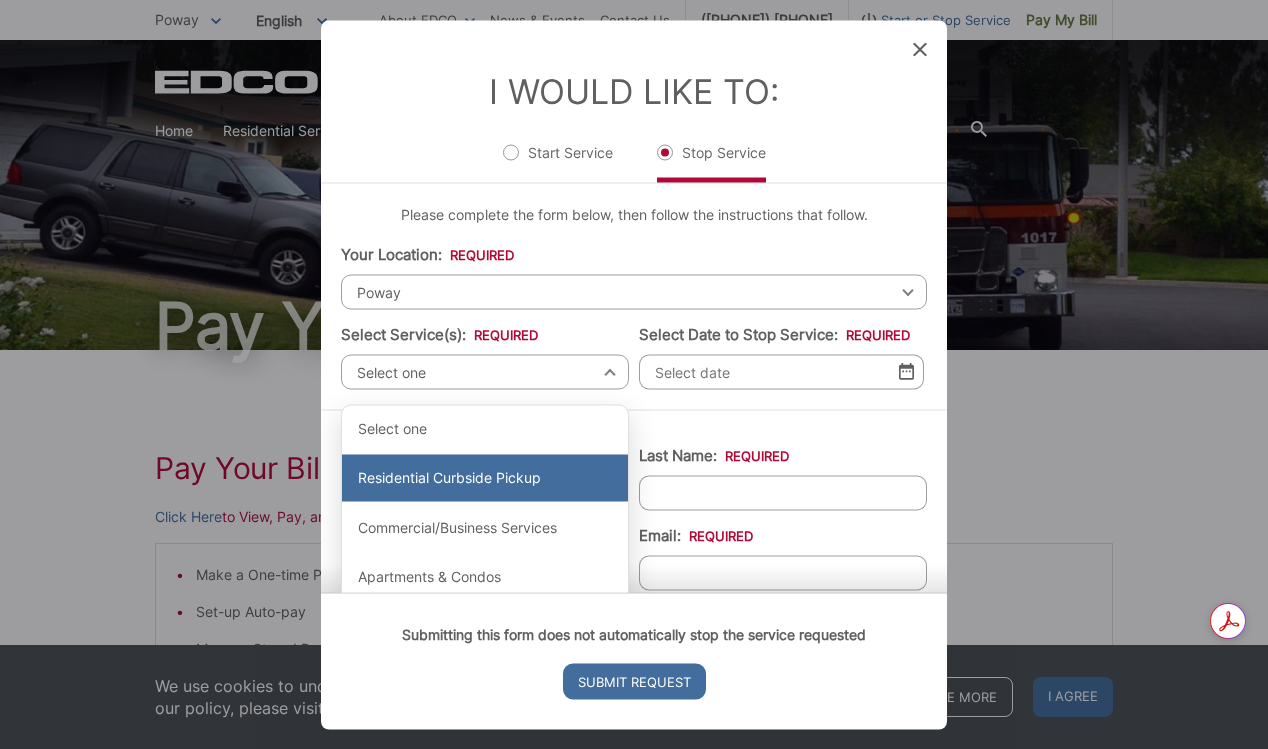 click on "Residential Curbside Pickup" at bounding box center [485, 478] 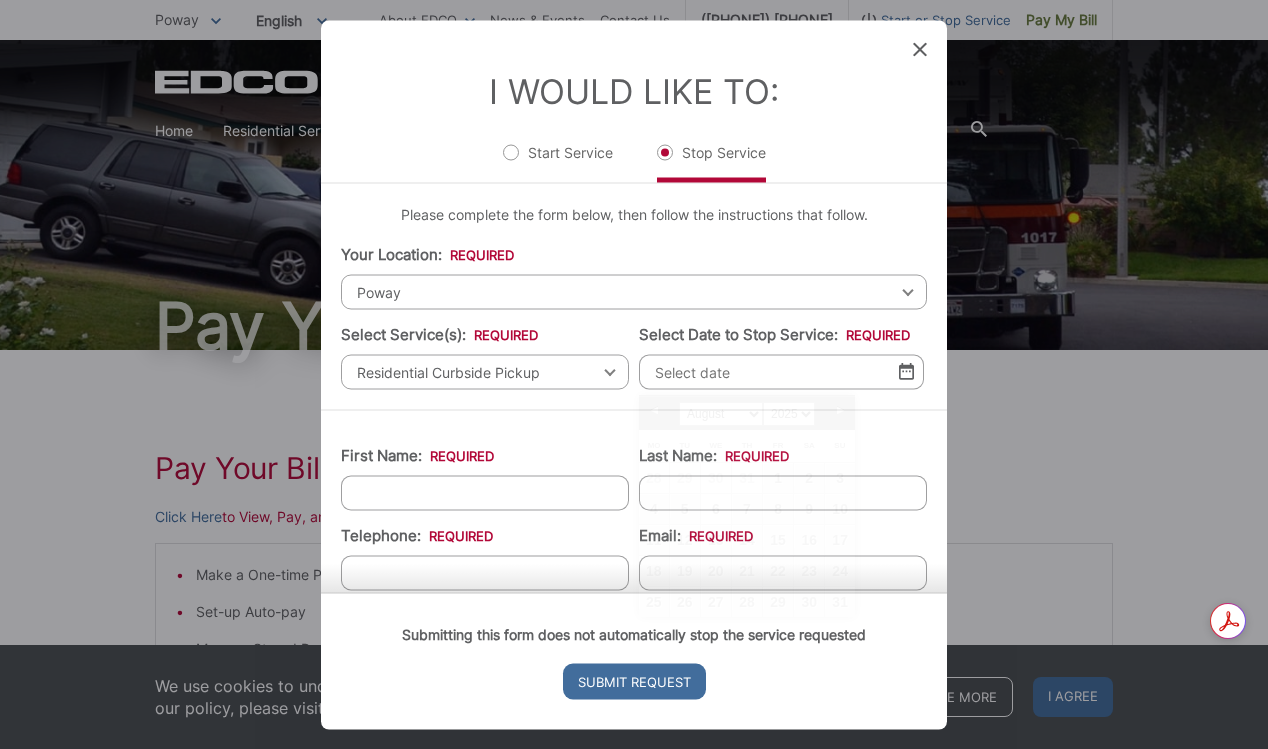 click on "Select Date to Stop Service: *" at bounding box center (781, 371) 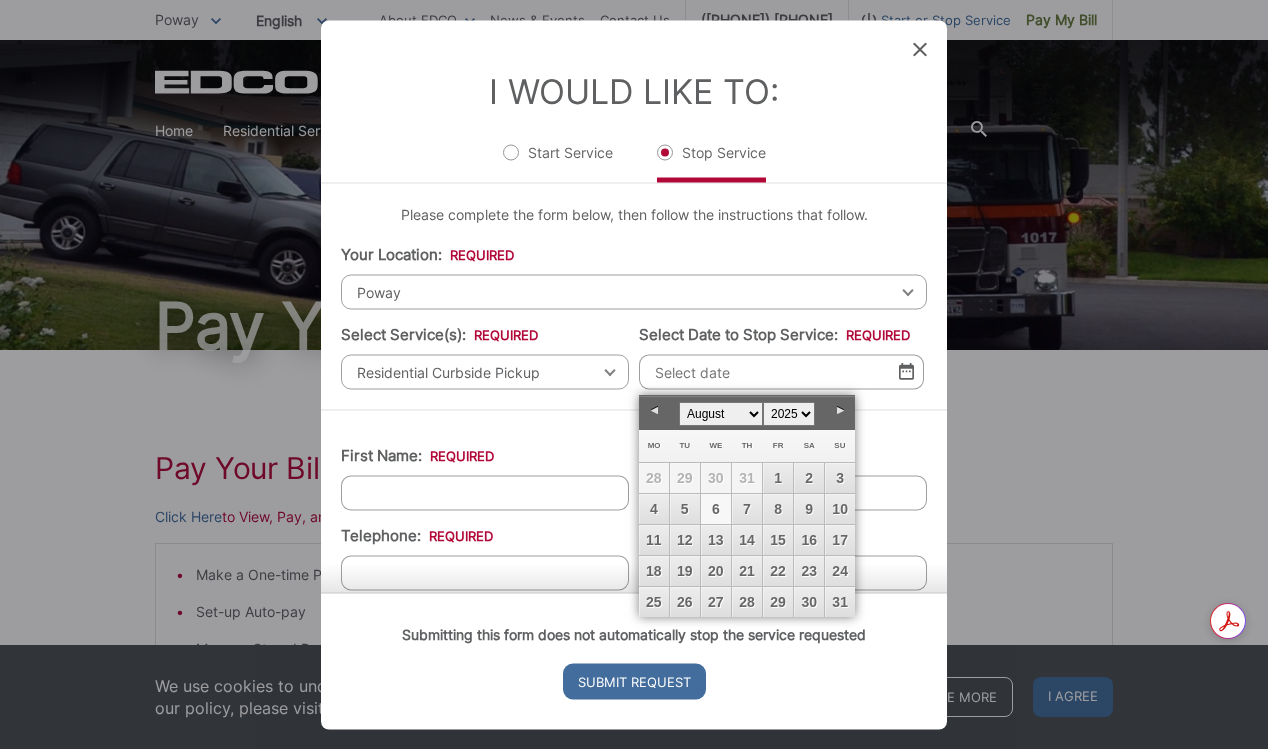 click on "6" at bounding box center (716, 509) 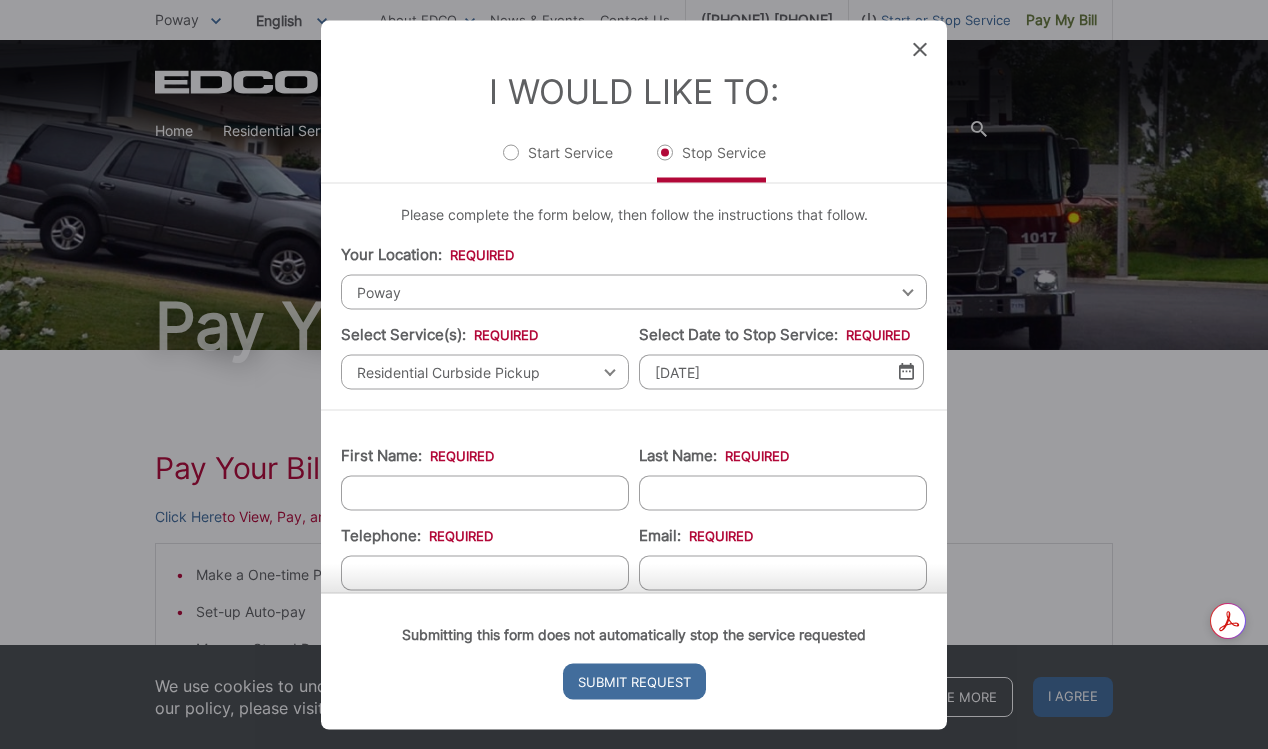 click at bounding box center (906, 371) 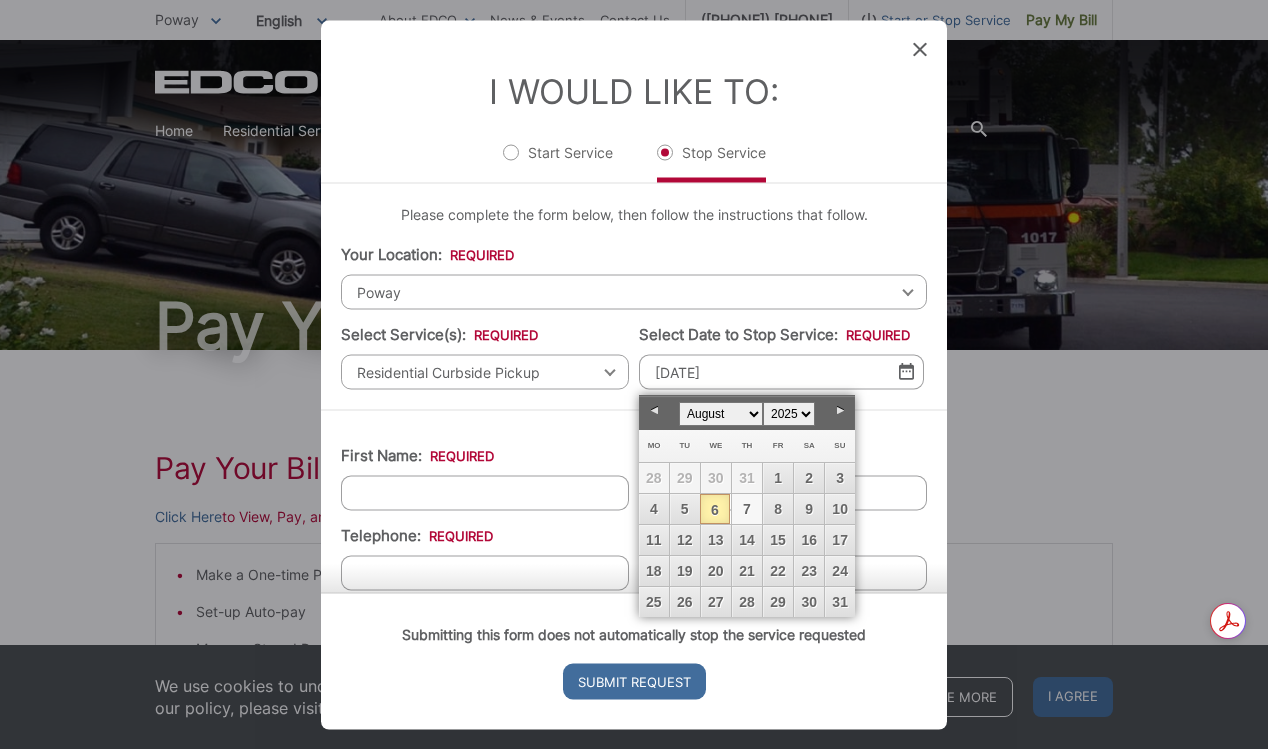 click on "7" at bounding box center [747, 509] 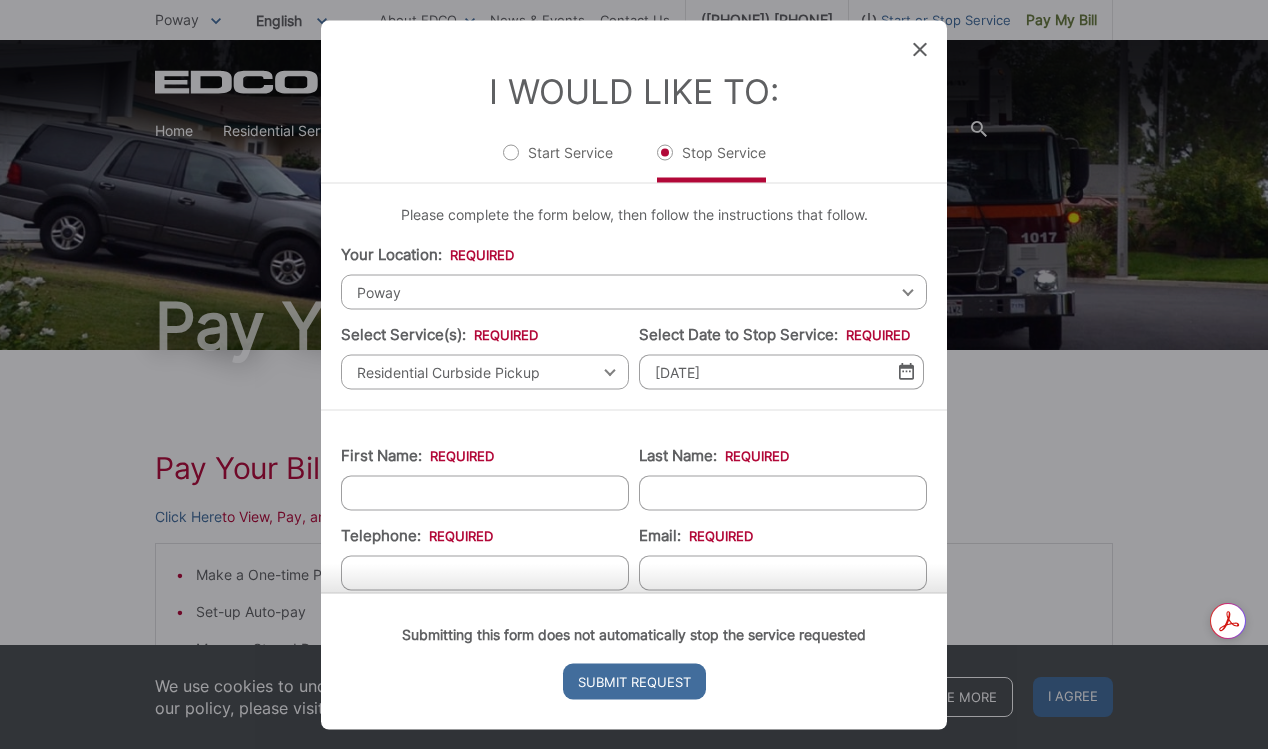 click on "First Name: *" at bounding box center (485, 492) 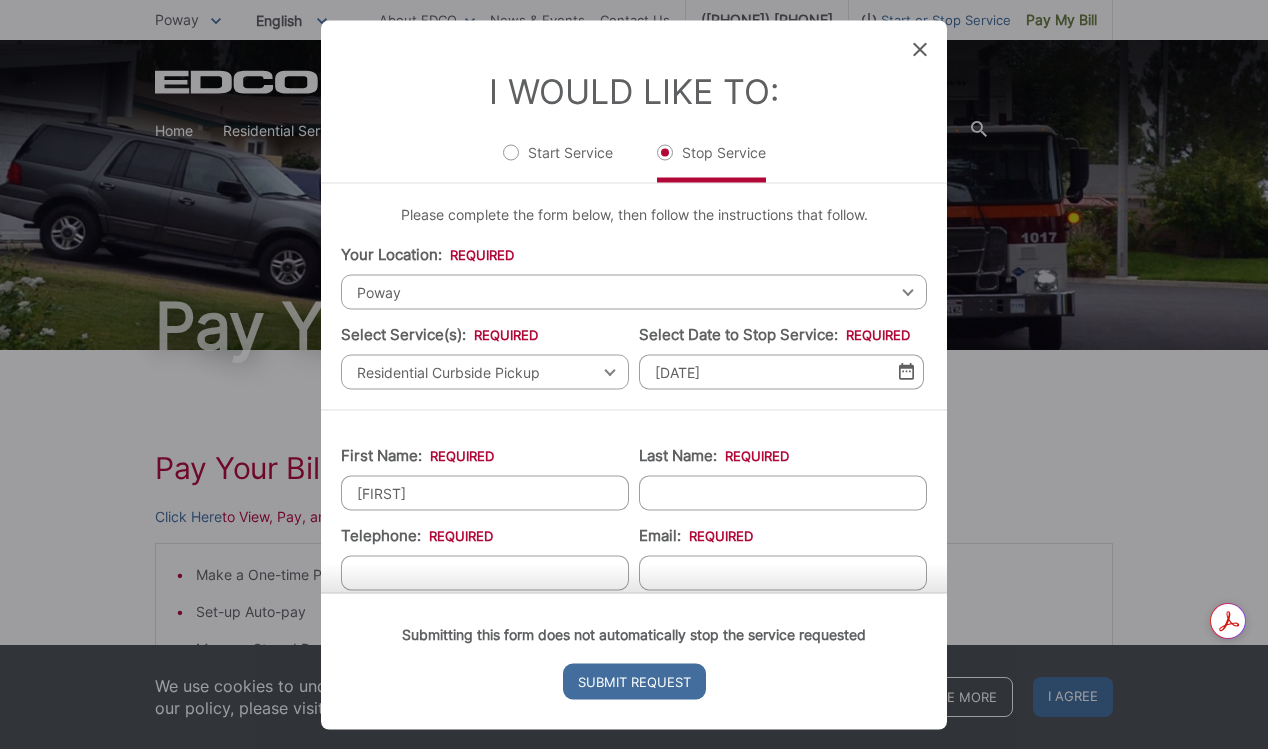 type on "[FIRST]" 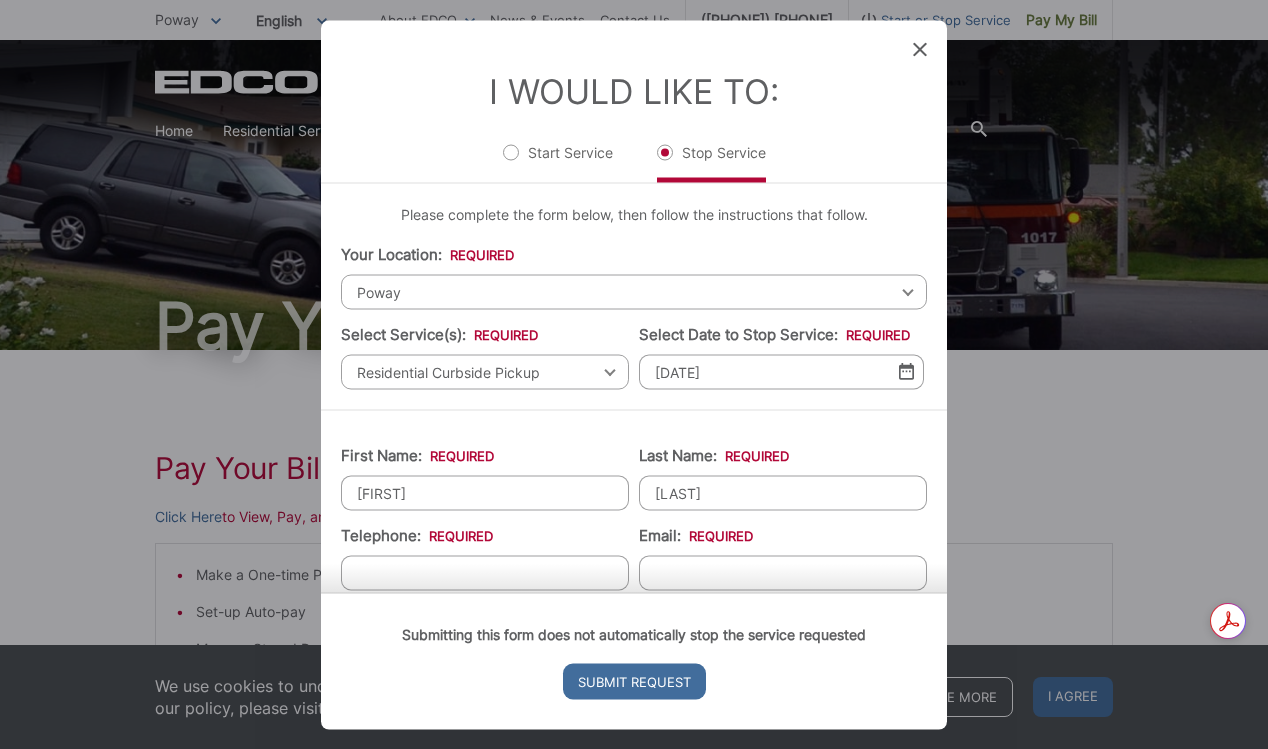 type on "[LAST]" 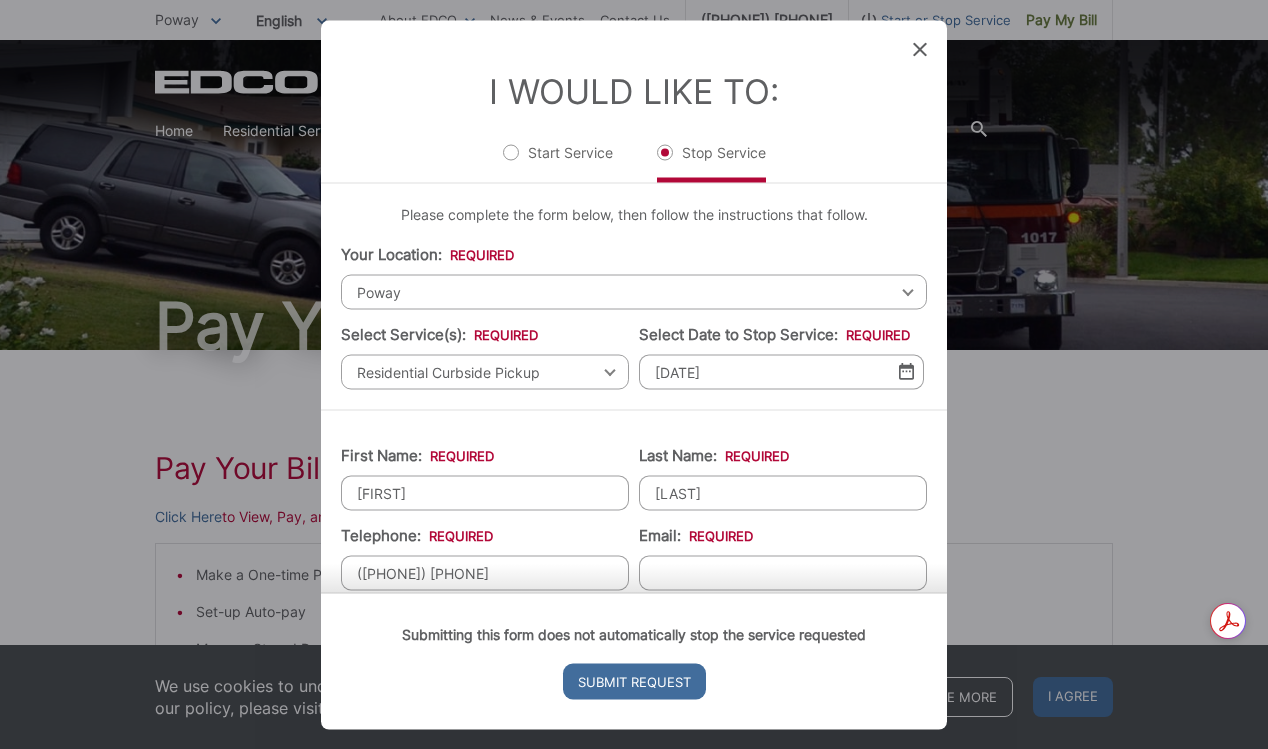 type on "([PHONE]) [PHONE]" 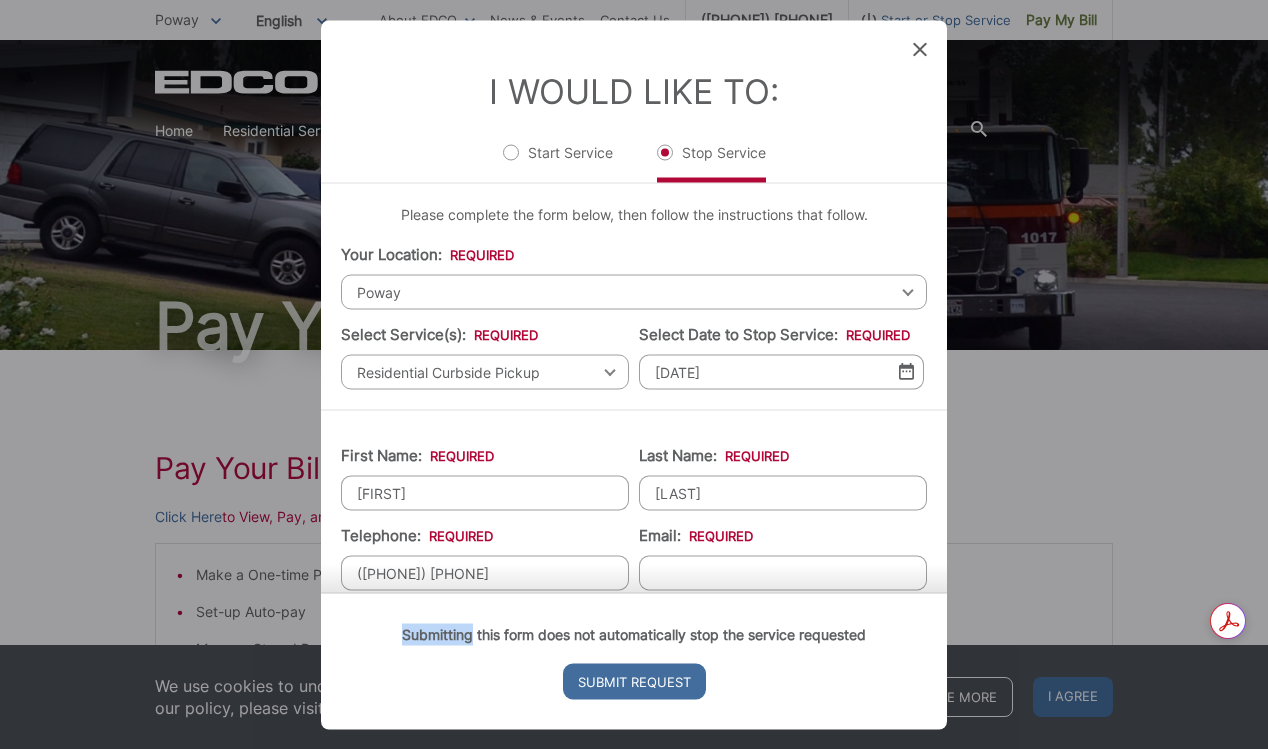 click on "Submitting this form does not automatically stop the service requested Submit Request" at bounding box center (634, 660) 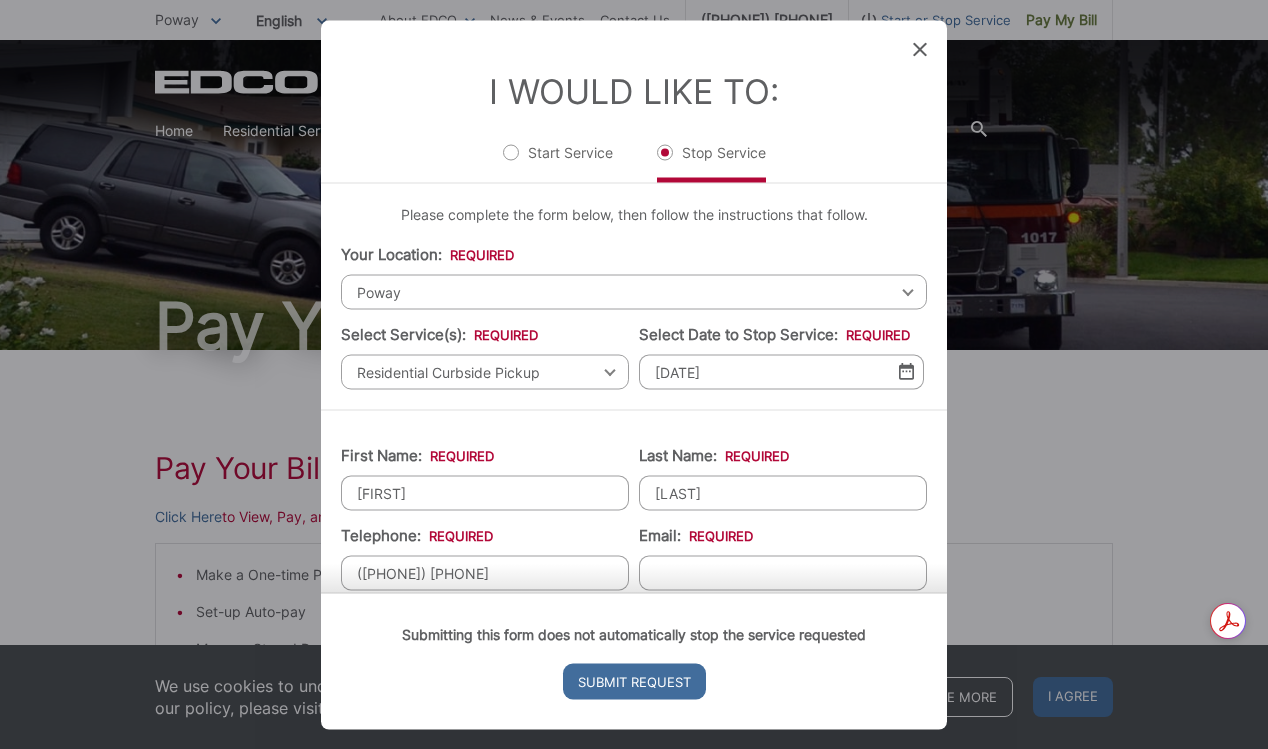 click on "Submitting this form does not automatically stop the service requested Submit Request" at bounding box center (634, 660) 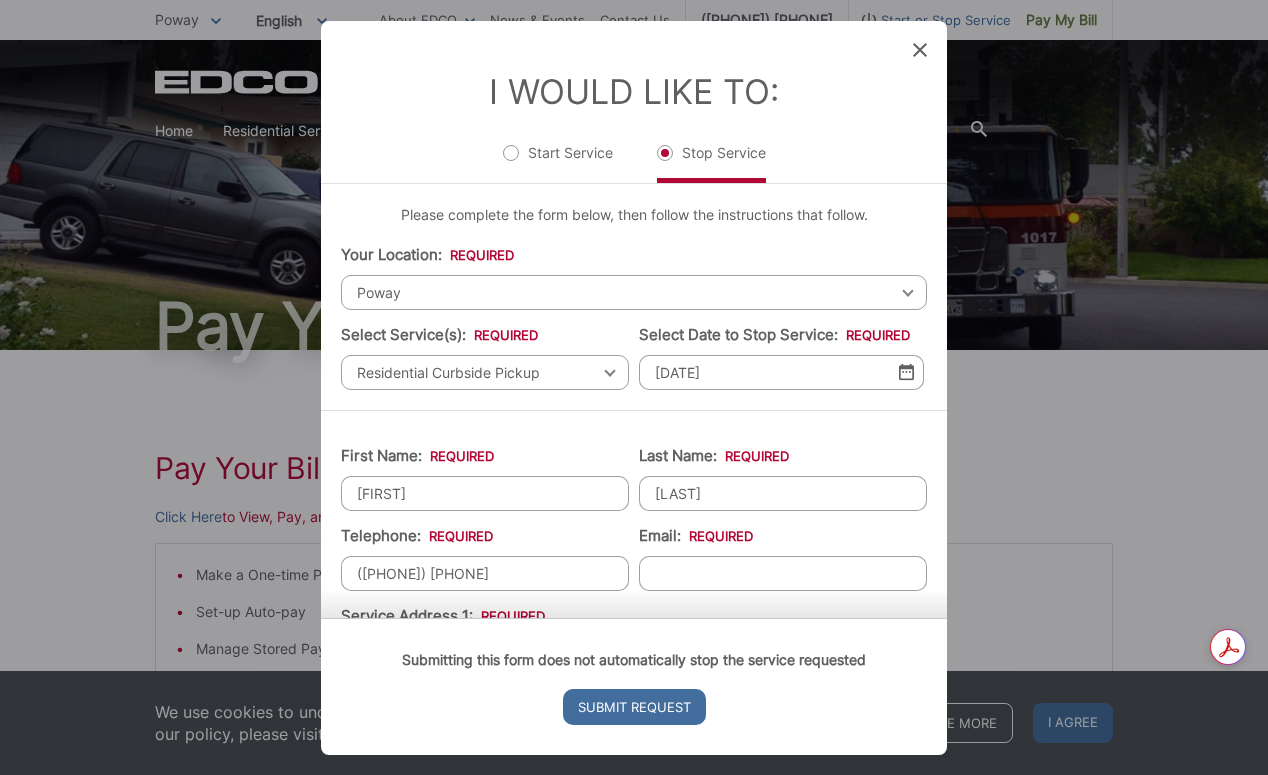 click on "Email: *" at bounding box center (783, 573) 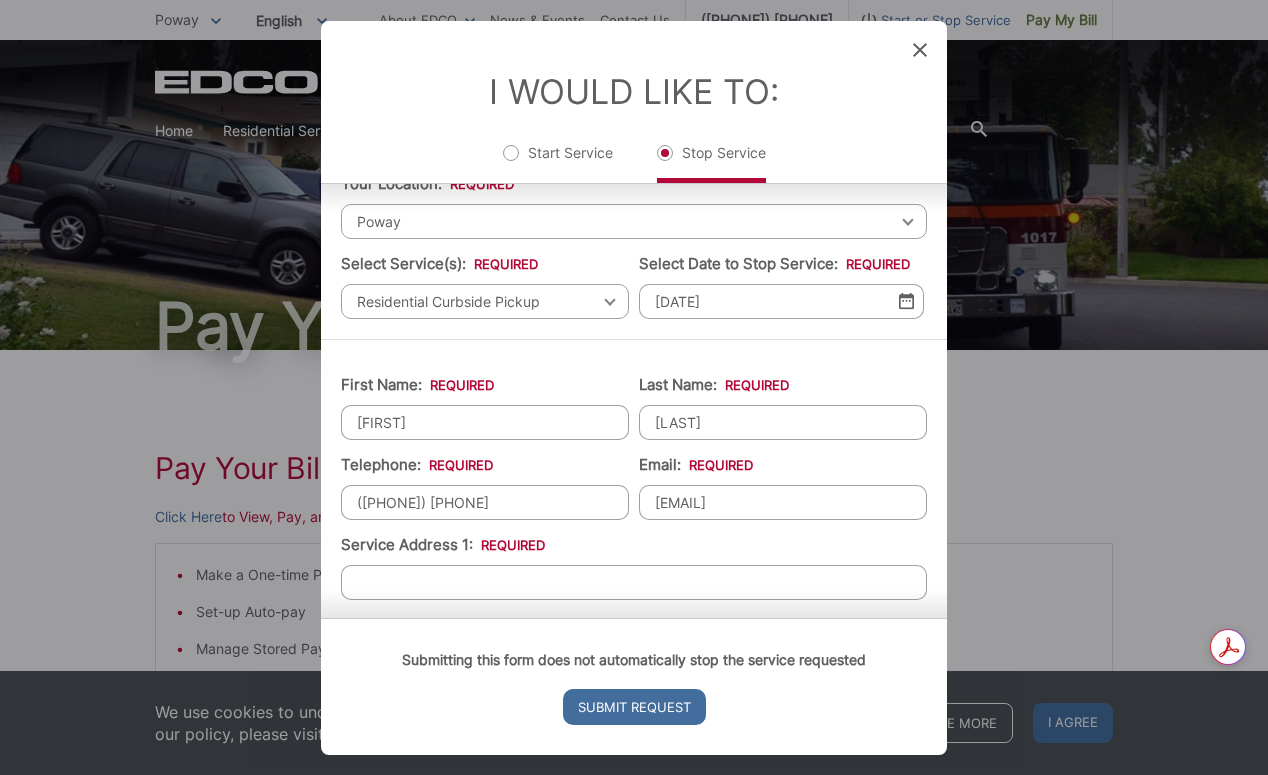 scroll, scrollTop: 130, scrollLeft: 0, axis: vertical 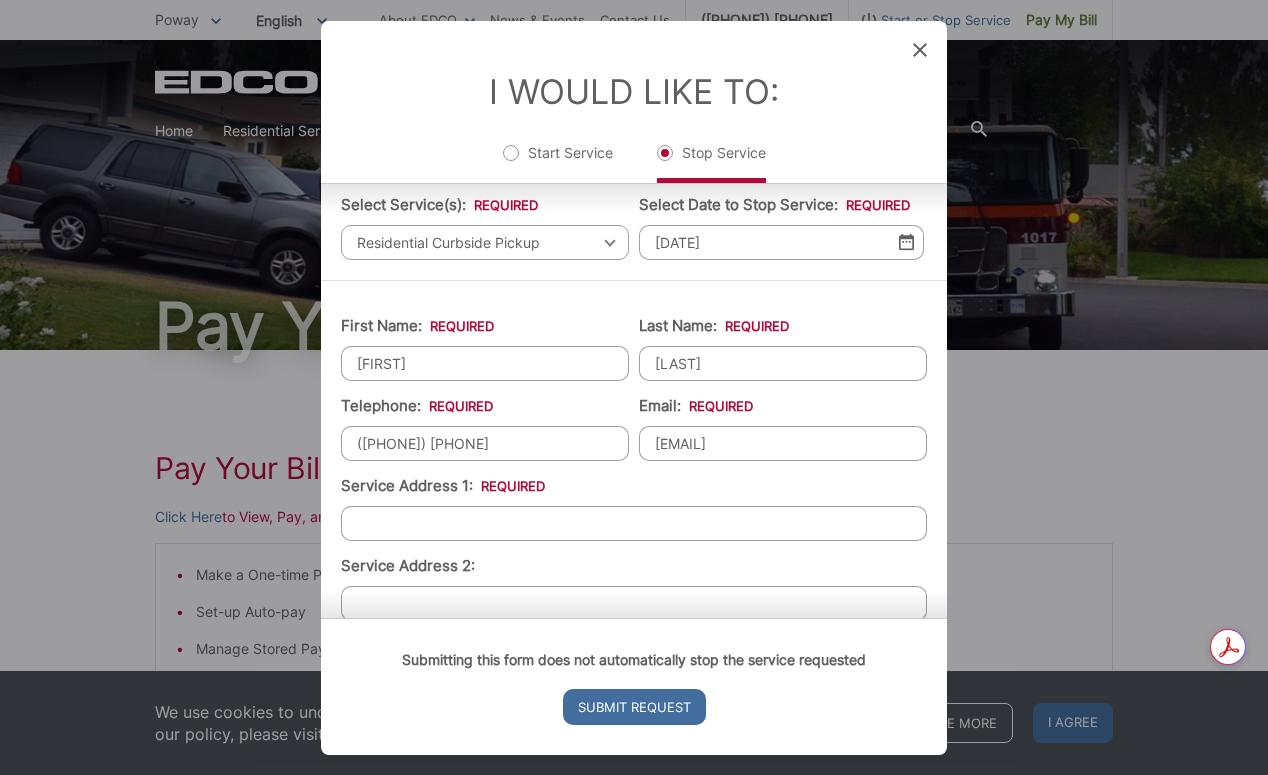type on "[EMAIL]" 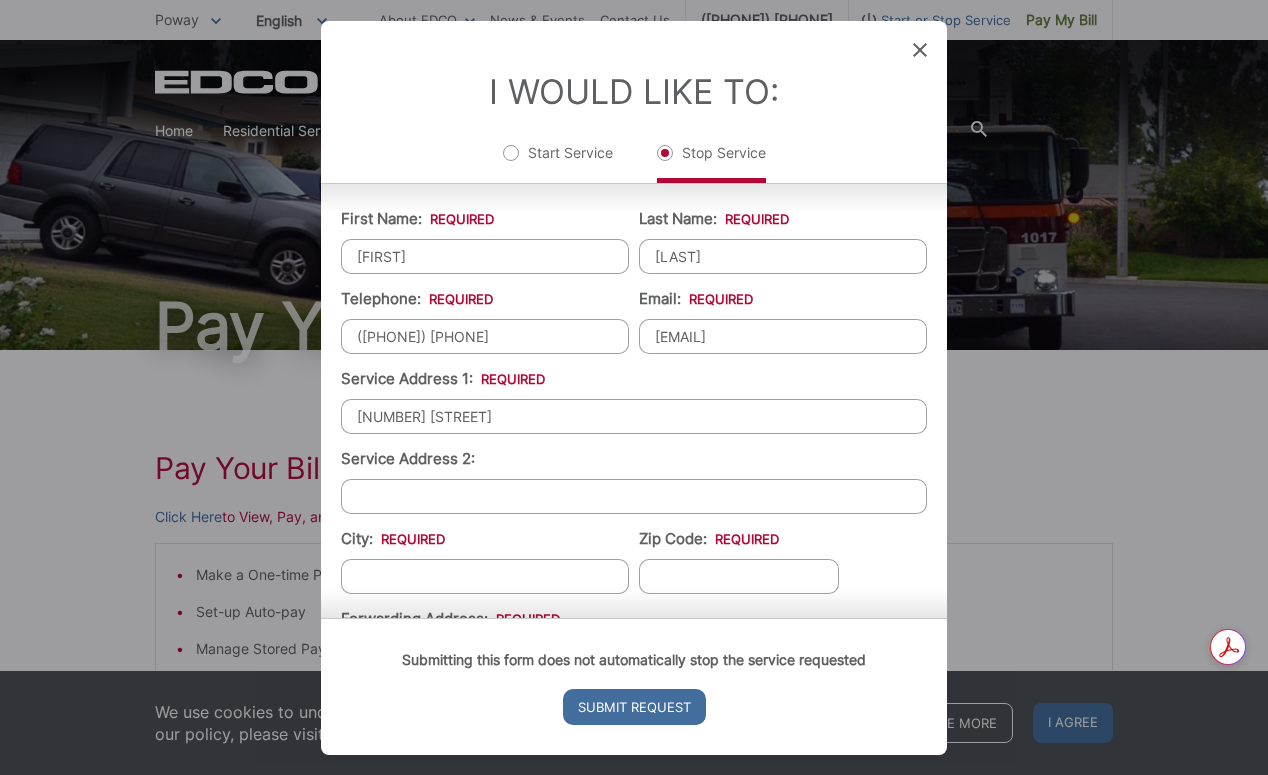 scroll, scrollTop: 266, scrollLeft: 0, axis: vertical 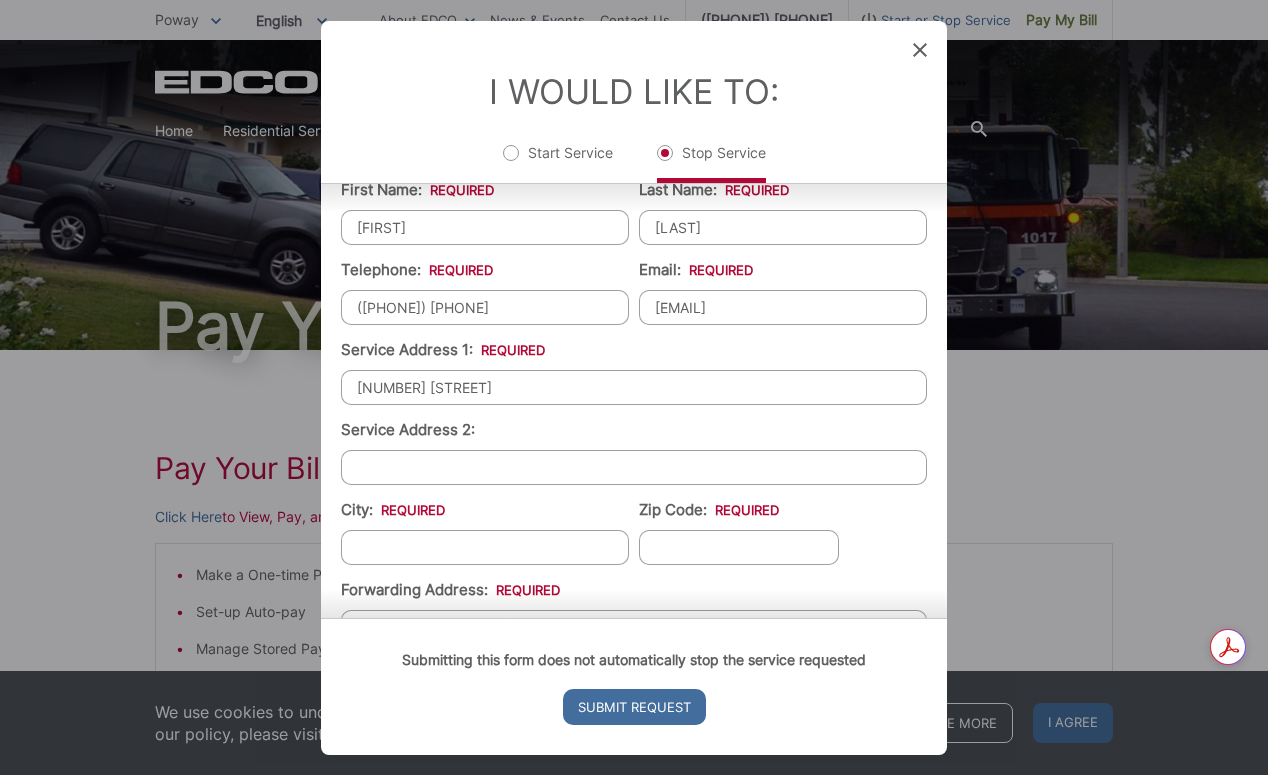 type on "[NUMBER] [STREET]" 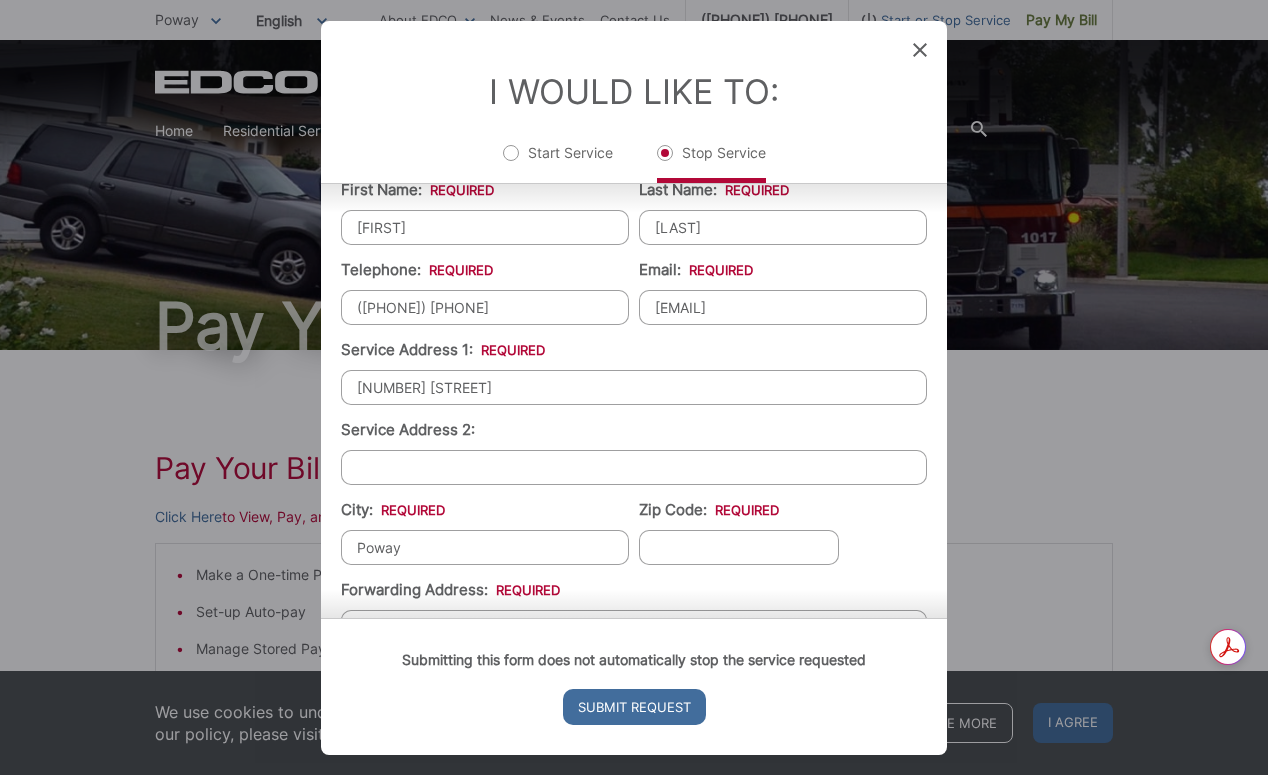 type on "Poway" 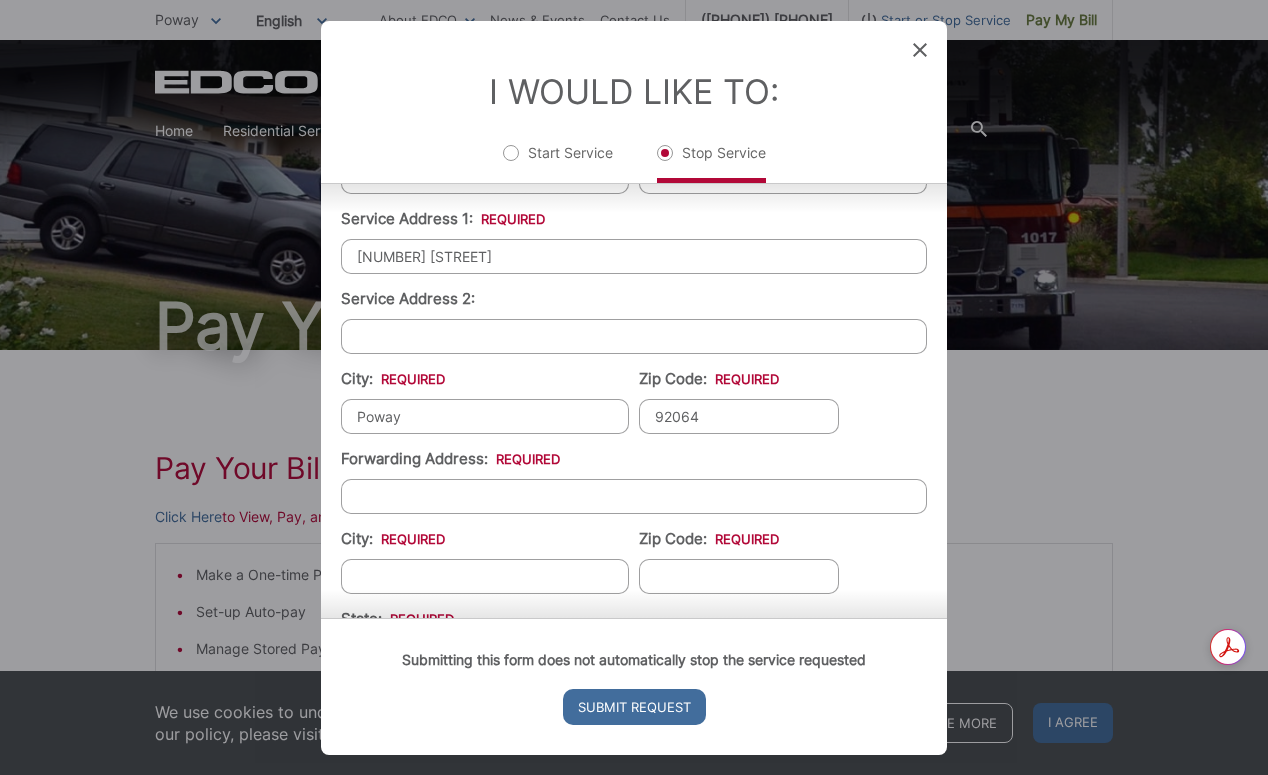 scroll, scrollTop: 399, scrollLeft: 0, axis: vertical 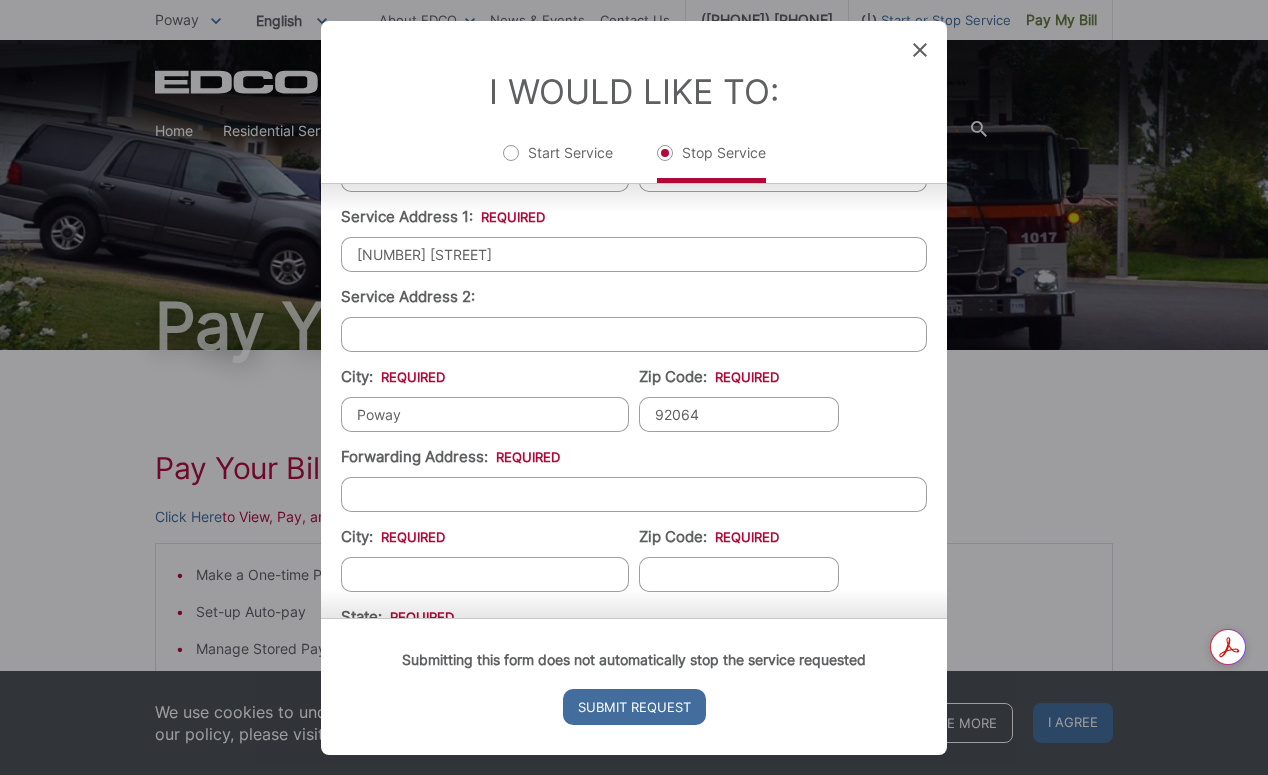 type on "92064" 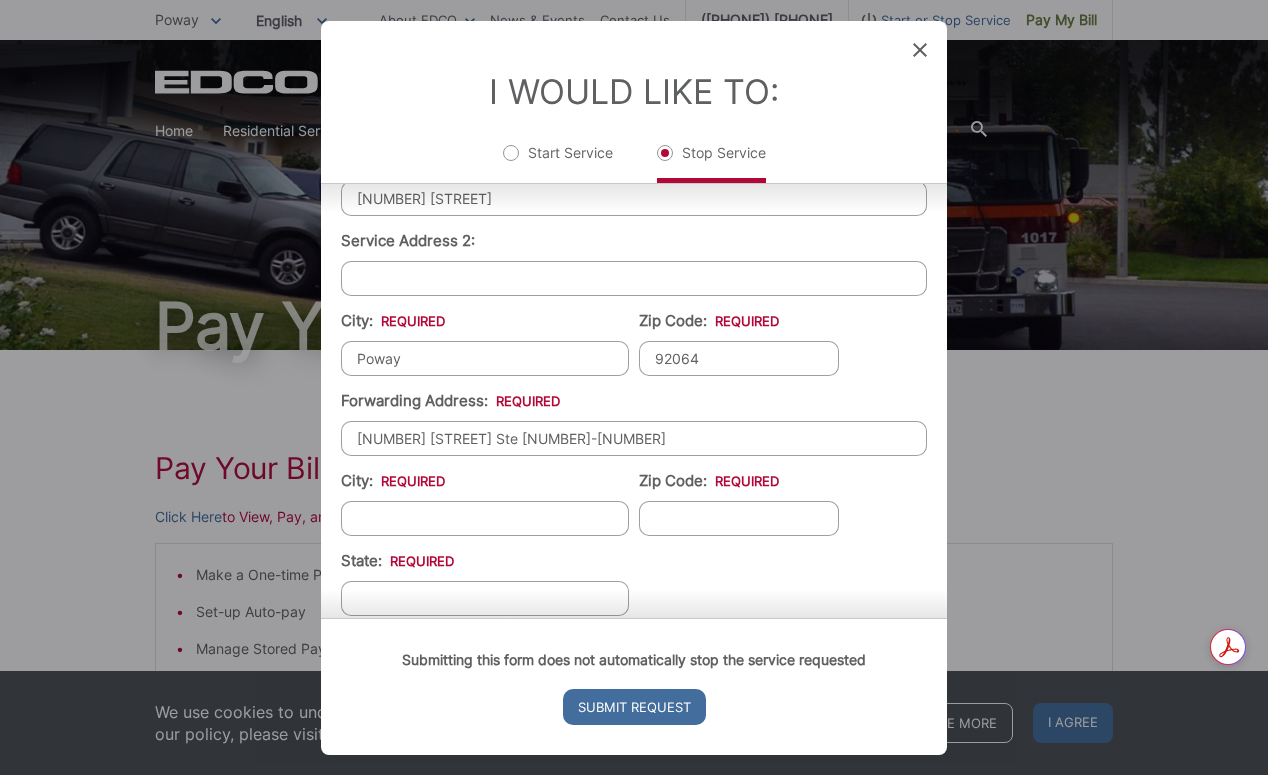 scroll, scrollTop: 479, scrollLeft: 0, axis: vertical 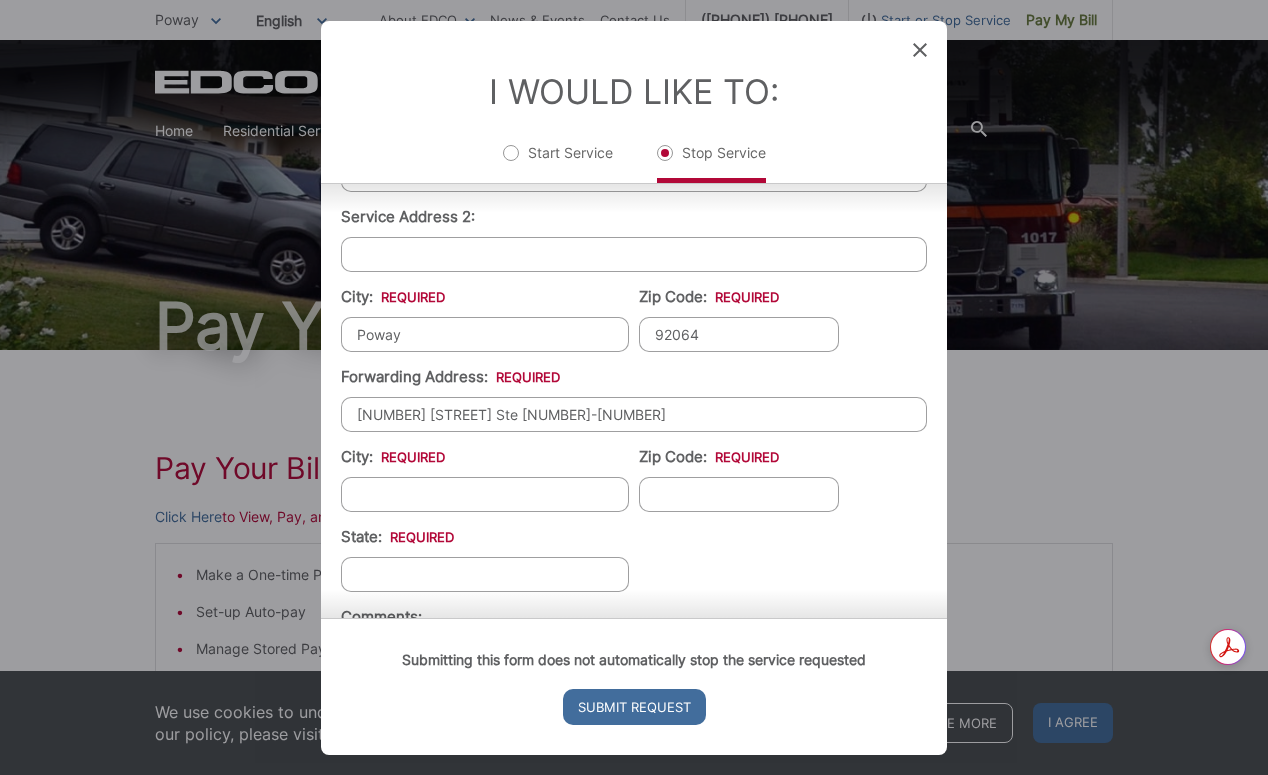 type on "[NUMBER] [STREET] Ste [NUMBER]-[NUMBER]" 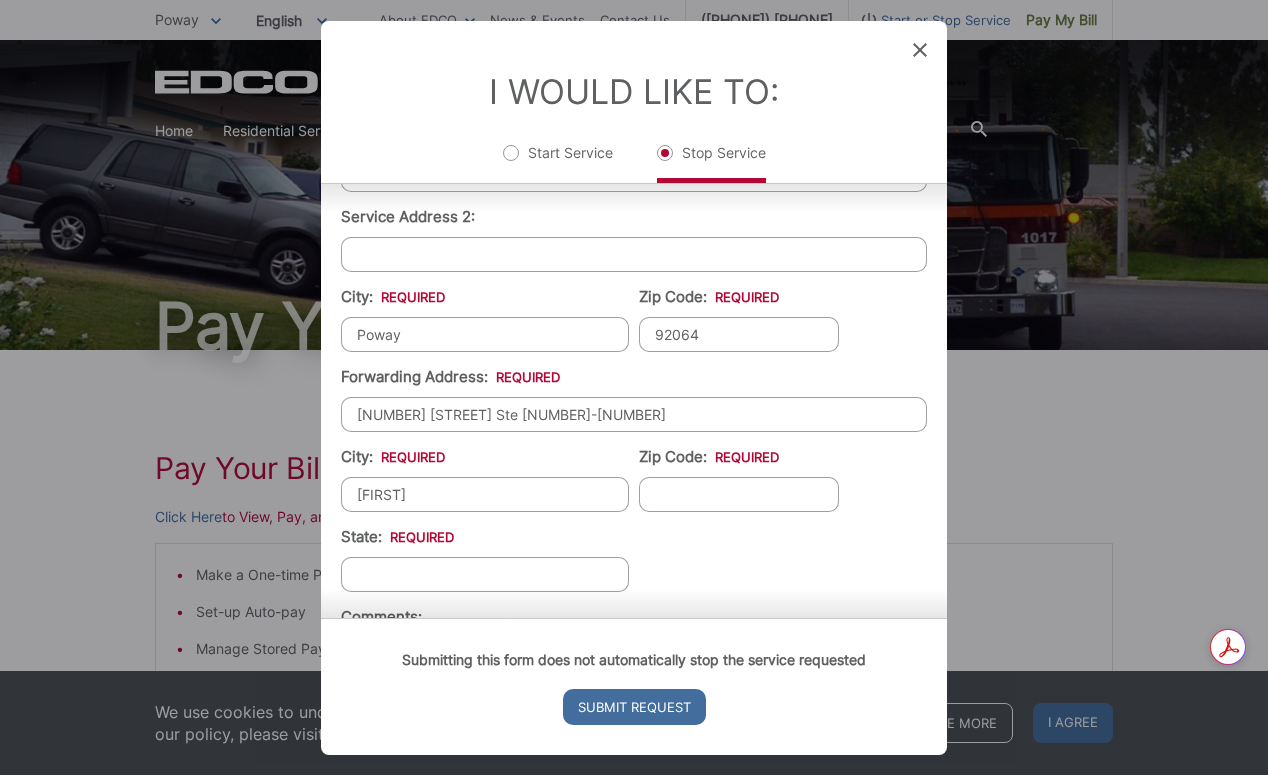 type on "[FIRST]" 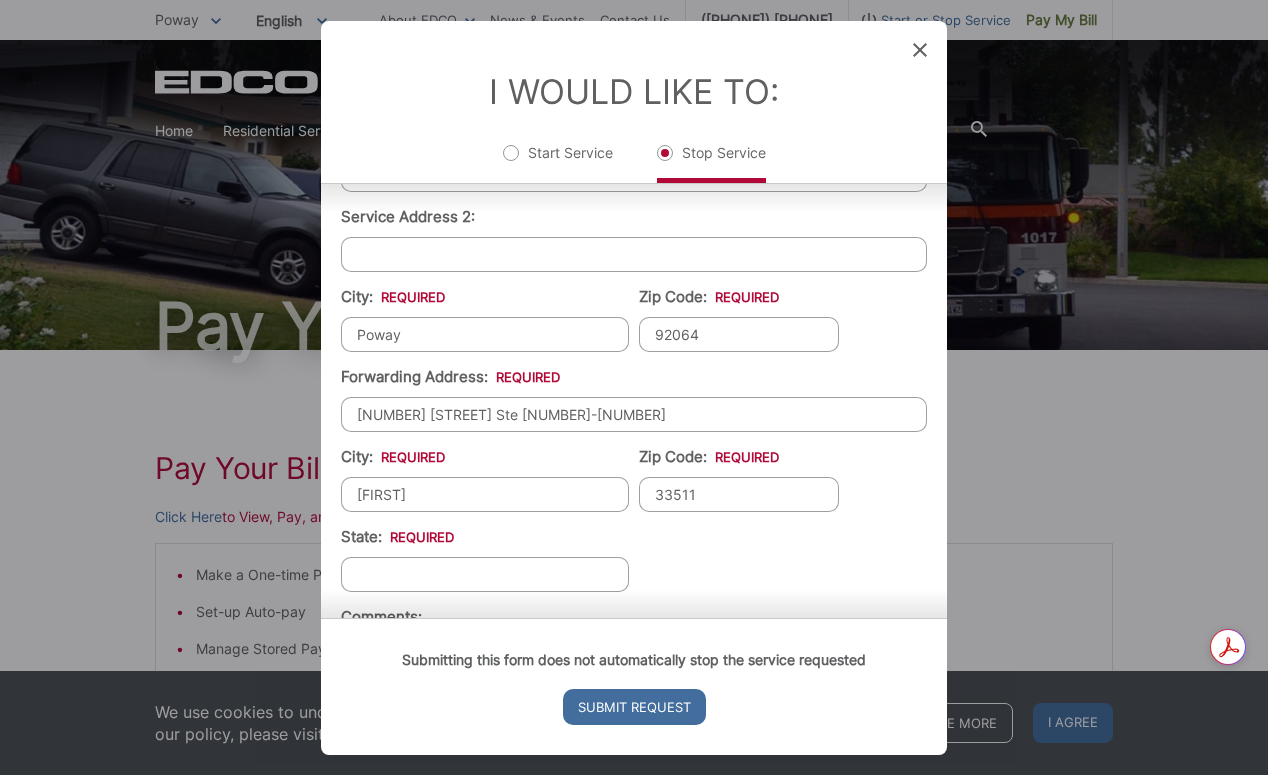 type on "33511" 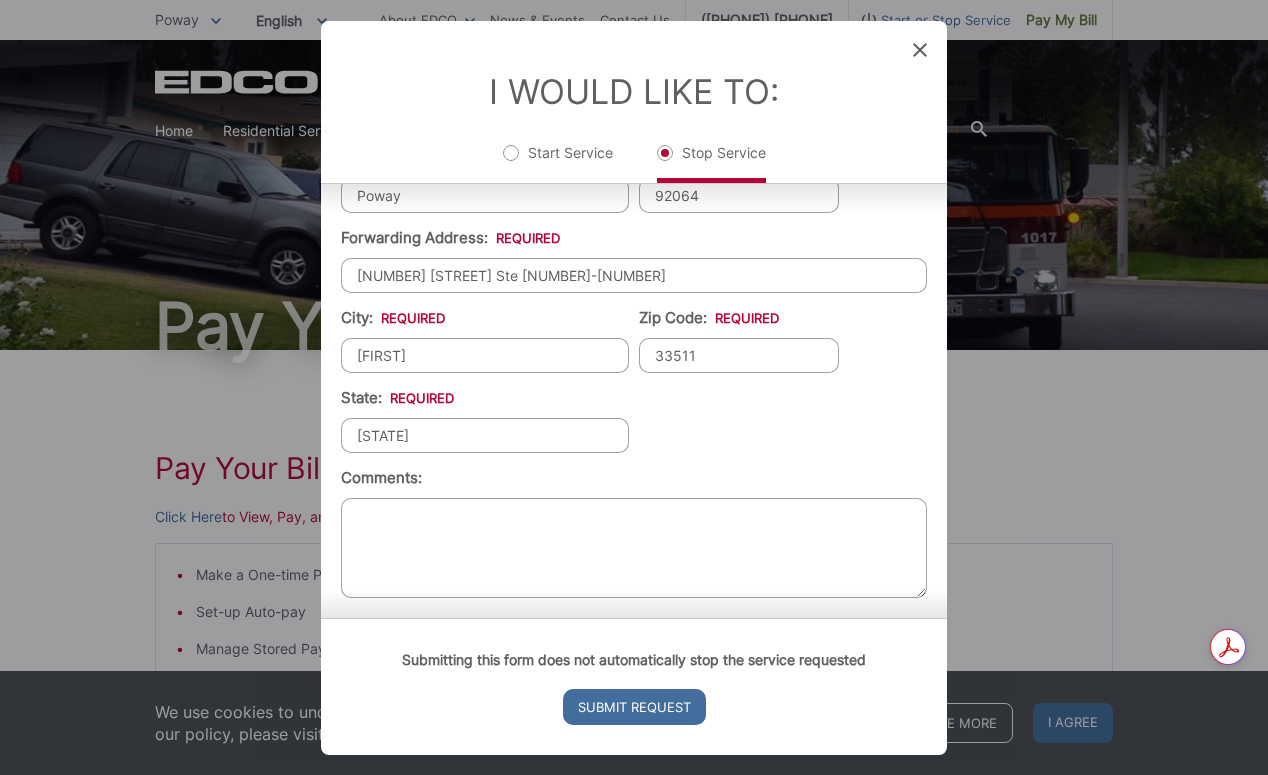 scroll, scrollTop: 627, scrollLeft: 0, axis: vertical 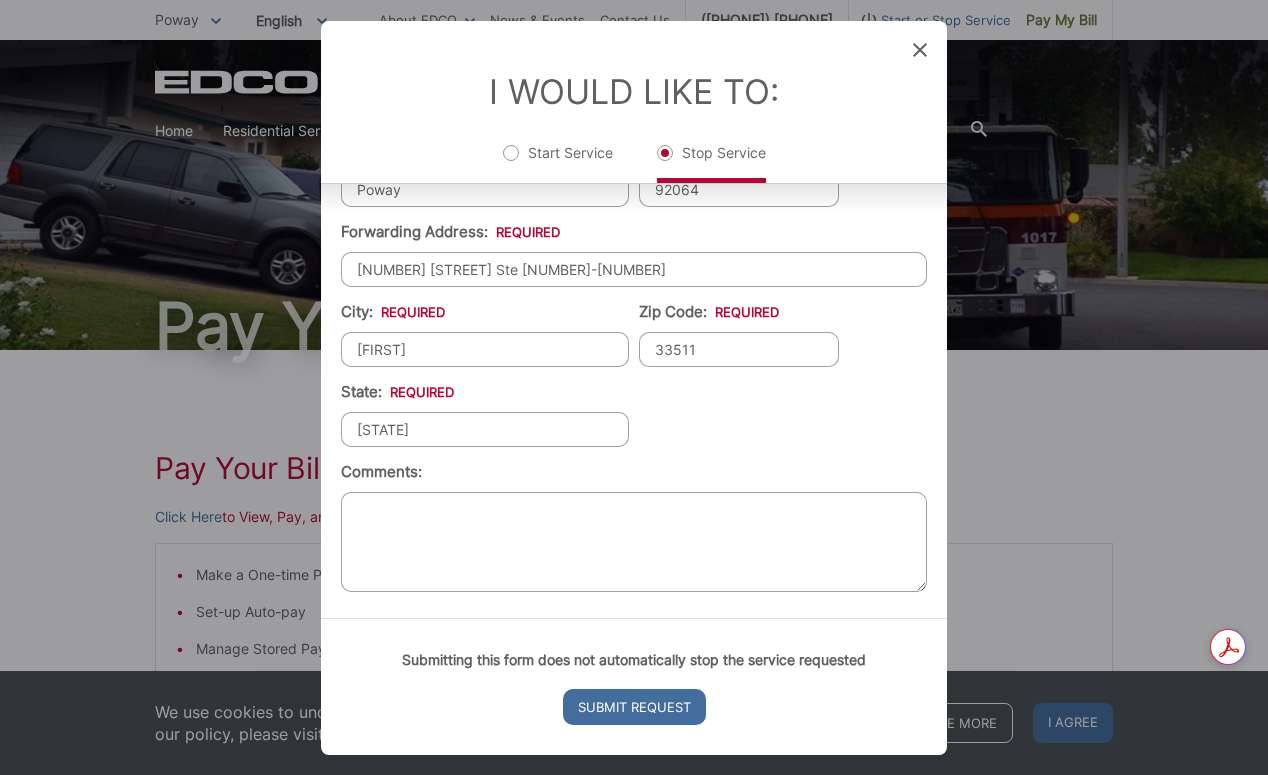 type on "[STATE]" 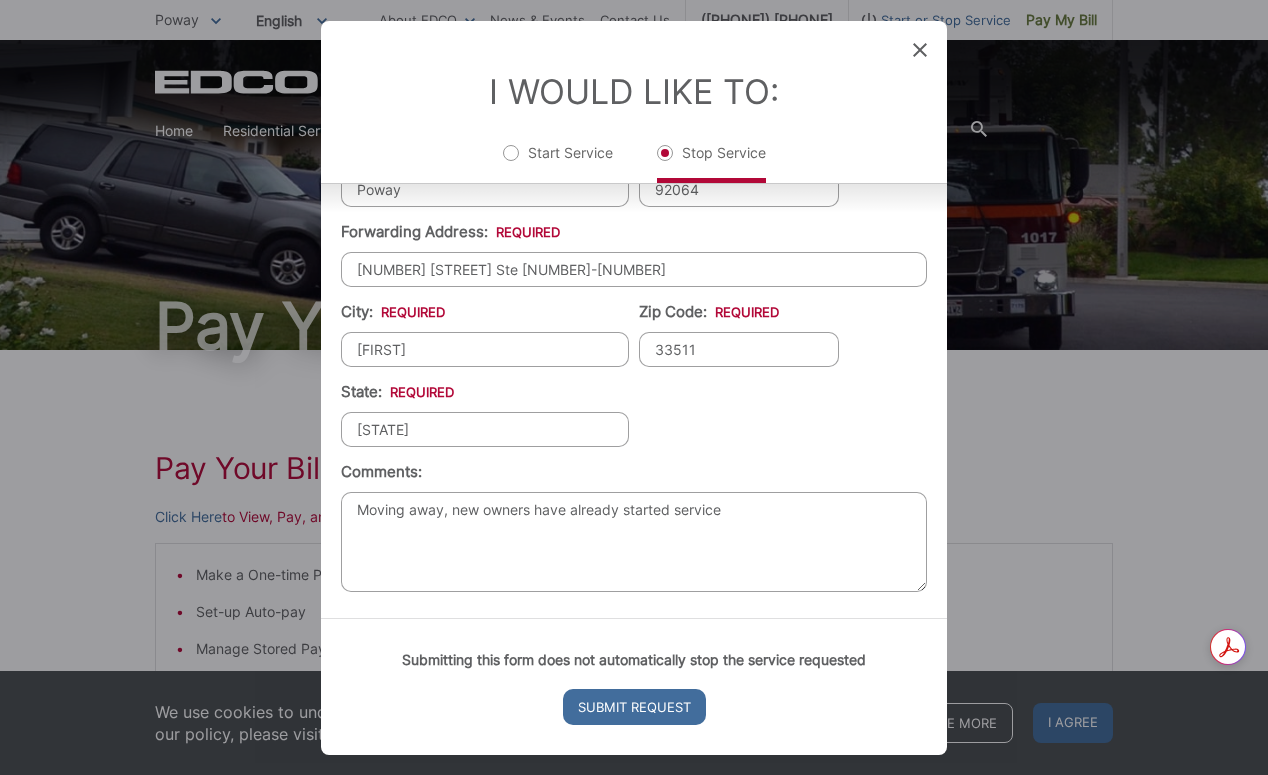 drag, startPoint x: 403, startPoint y: 508, endPoint x: 316, endPoint y: 500, distance: 87.36704 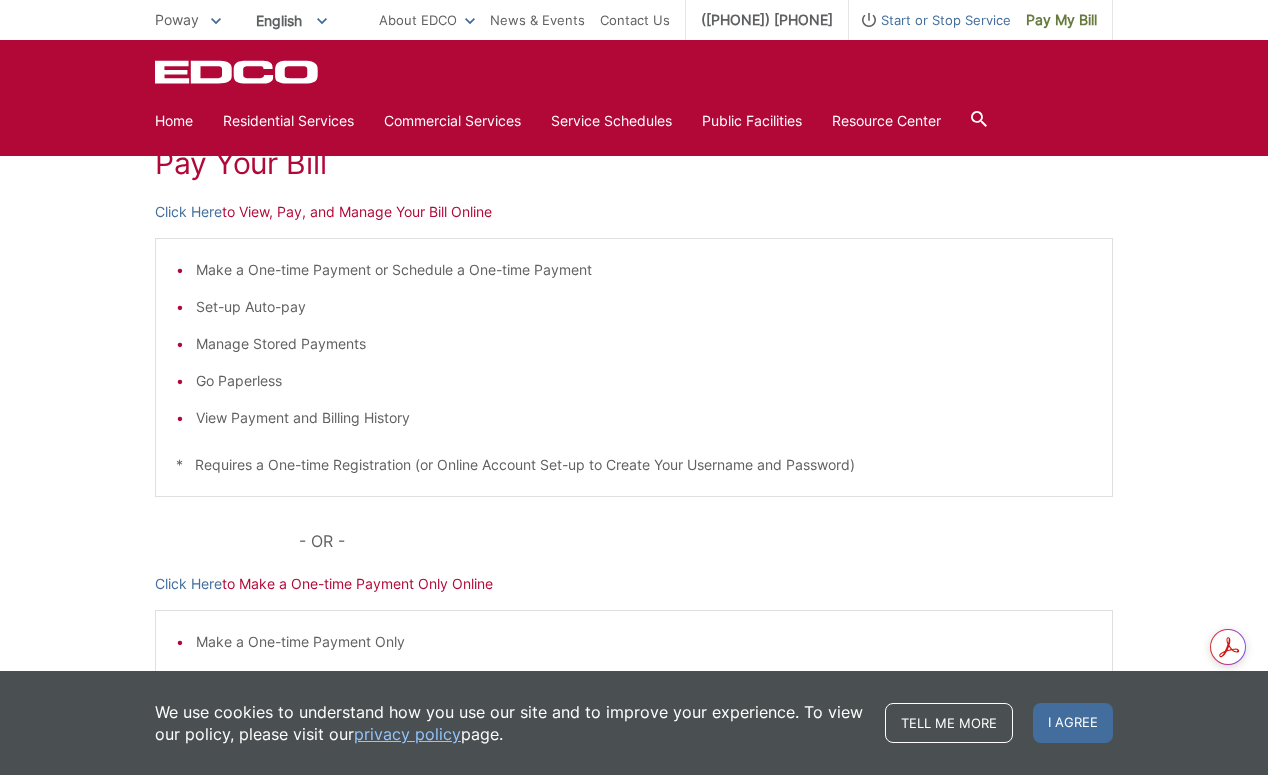 scroll, scrollTop: 0, scrollLeft: 0, axis: both 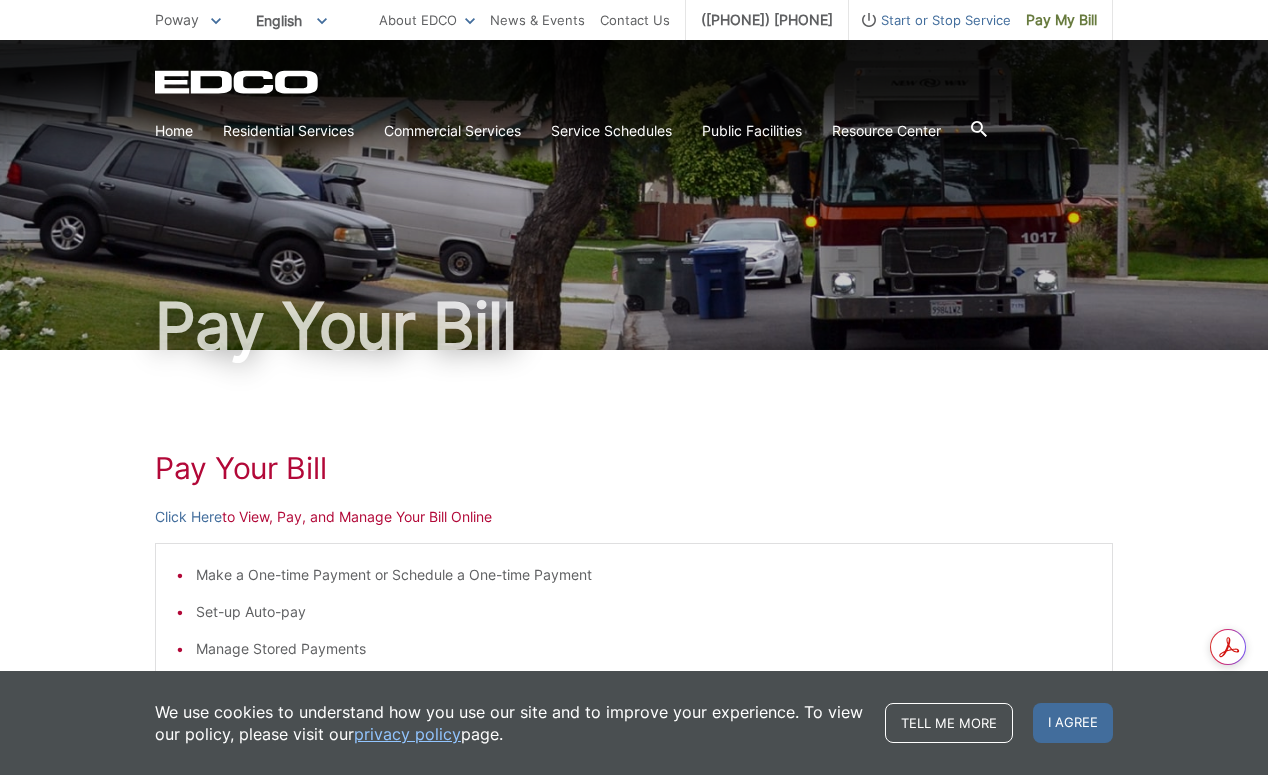 click on "Start or Stop Service" at bounding box center (930, 20) 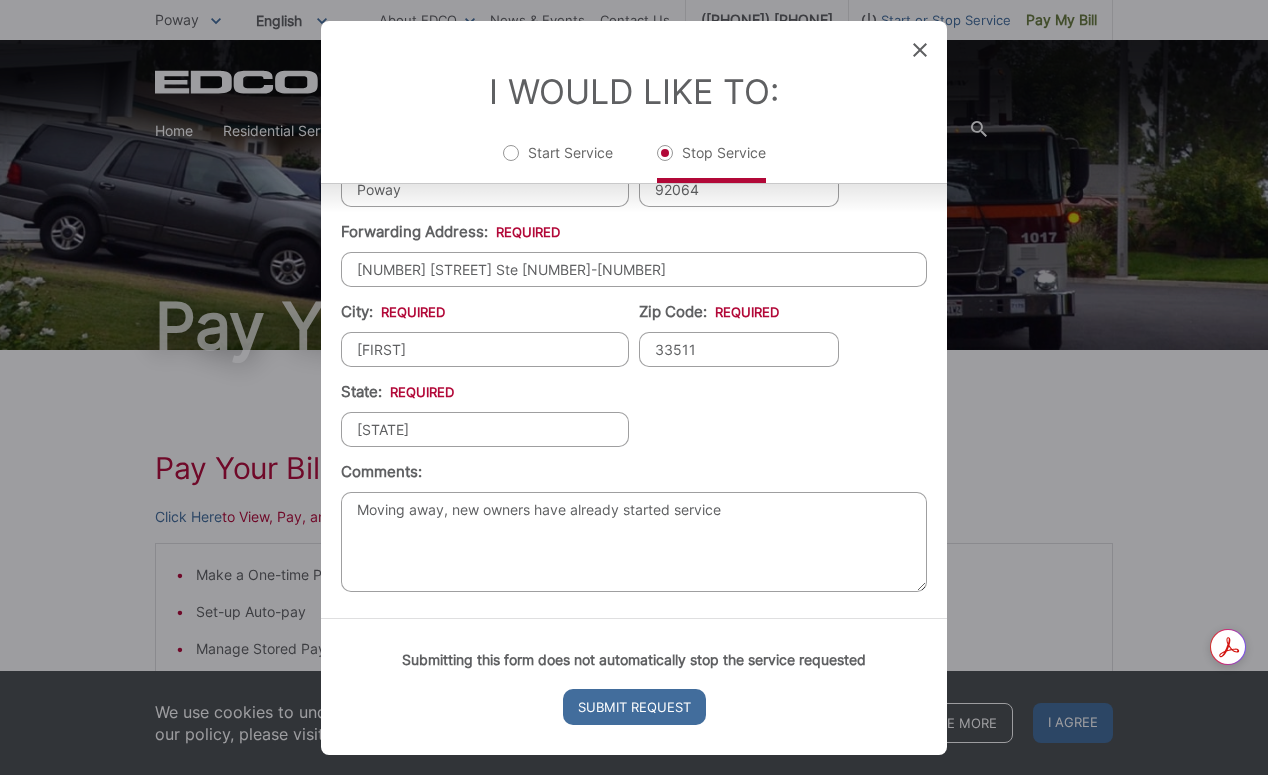 click on "Moving away, new owners have already started service" at bounding box center [634, 542] 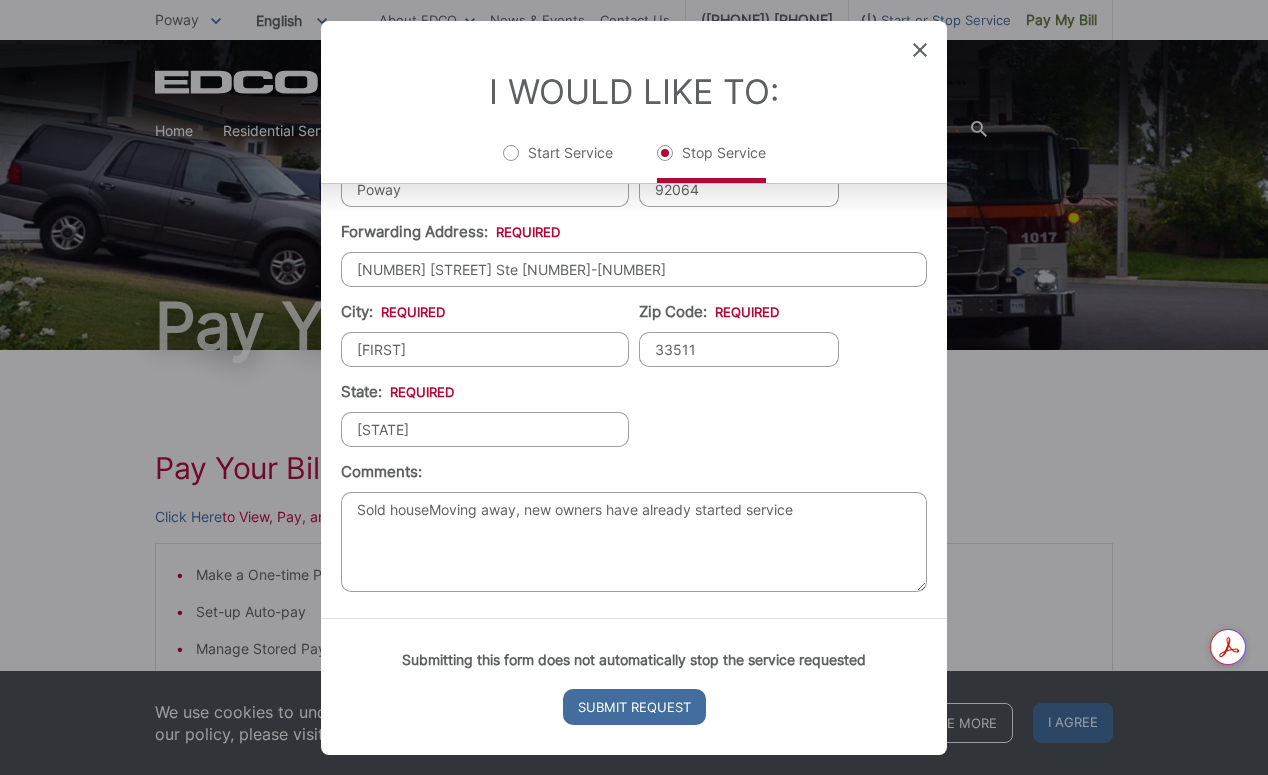 drag, startPoint x: 429, startPoint y: 512, endPoint x: 516, endPoint y: 514, distance: 87.02299 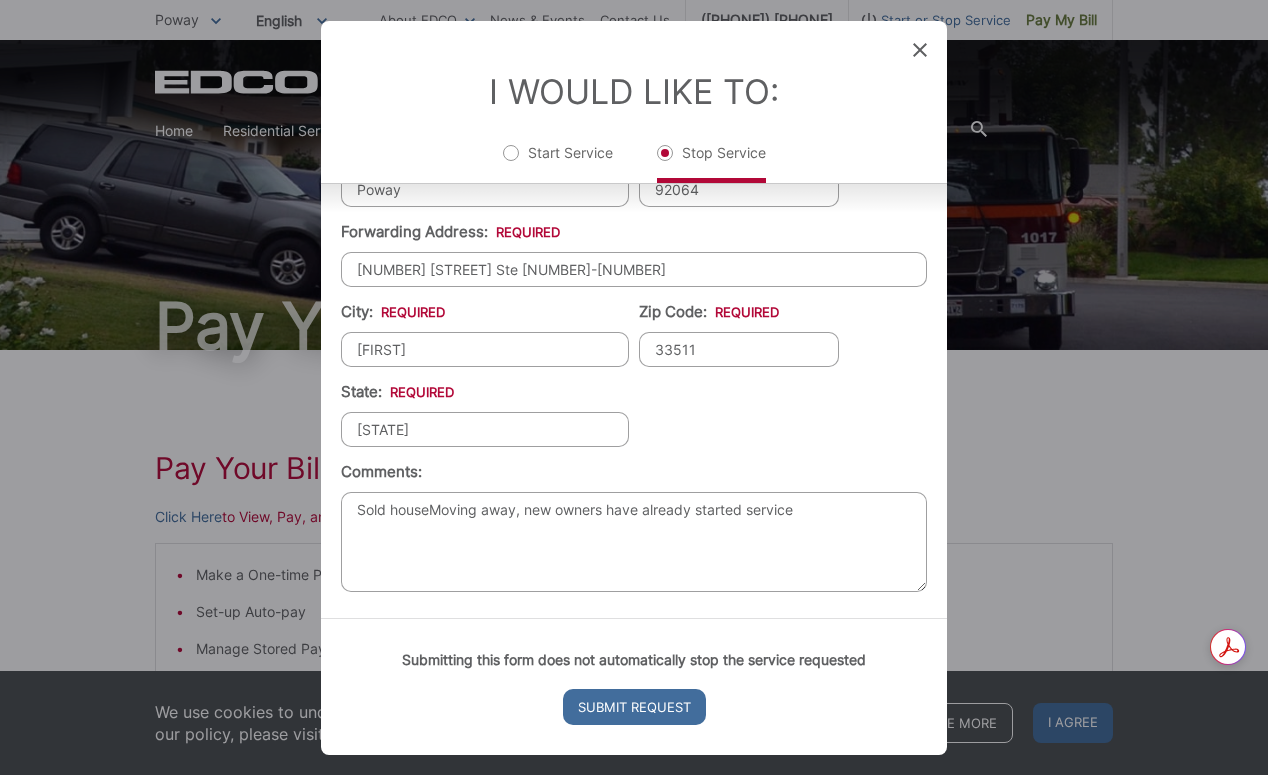 click on "Sold houseMoving away, new owners have already started service" at bounding box center (634, 542) 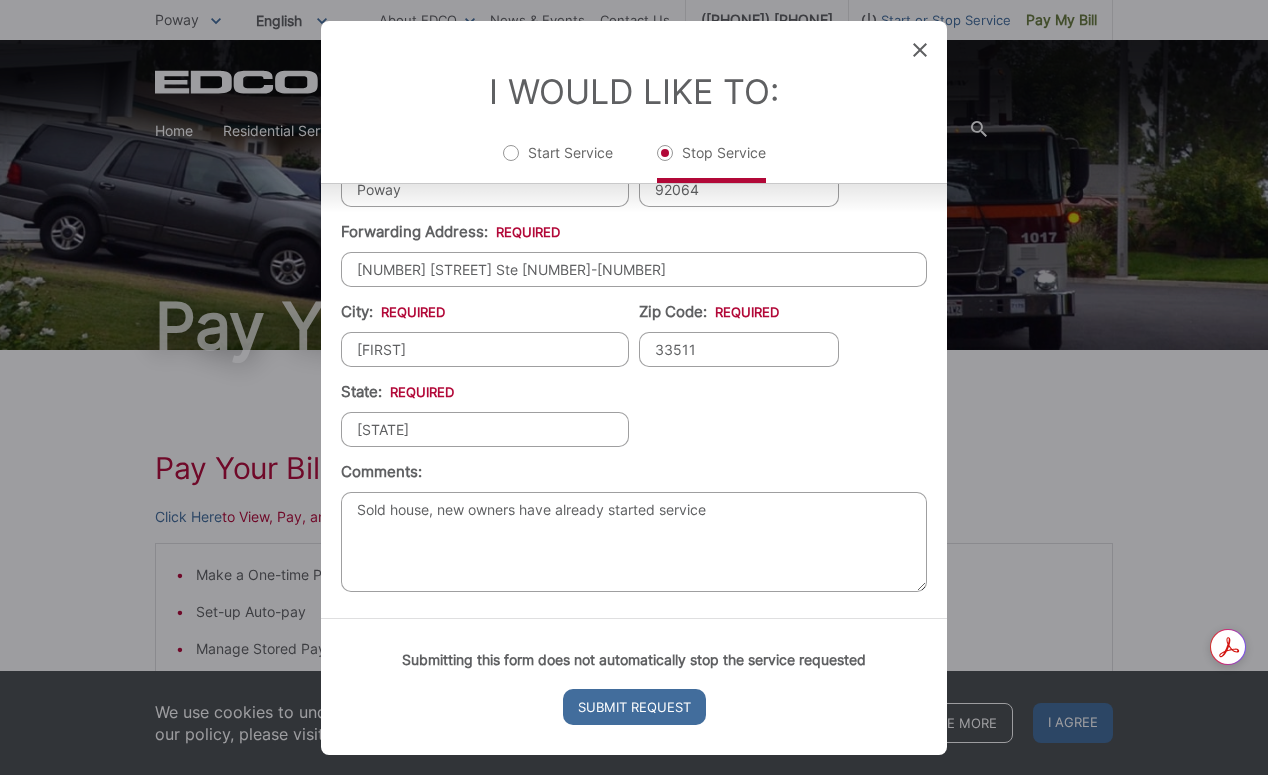 click on "Sold house, new owners have already started service" at bounding box center (634, 542) 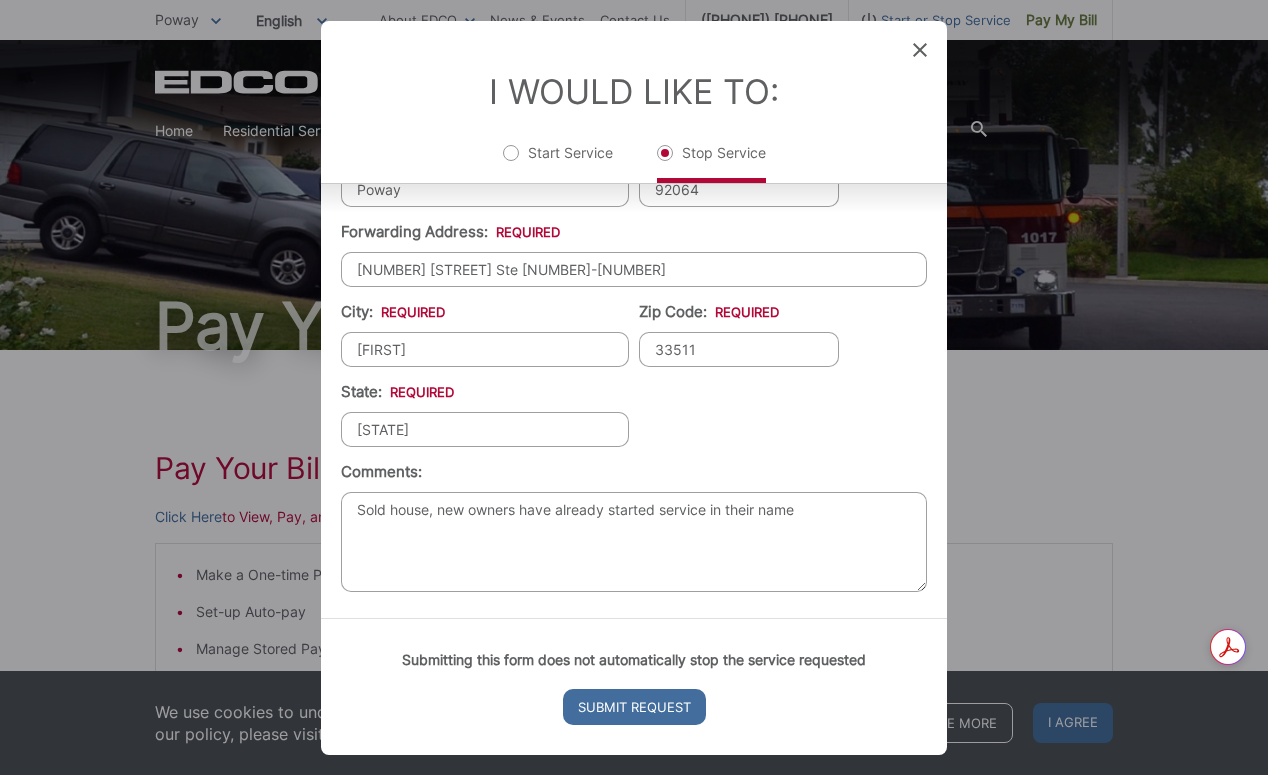 drag, startPoint x: 522, startPoint y: 515, endPoint x: 655, endPoint y: 500, distance: 133.84319 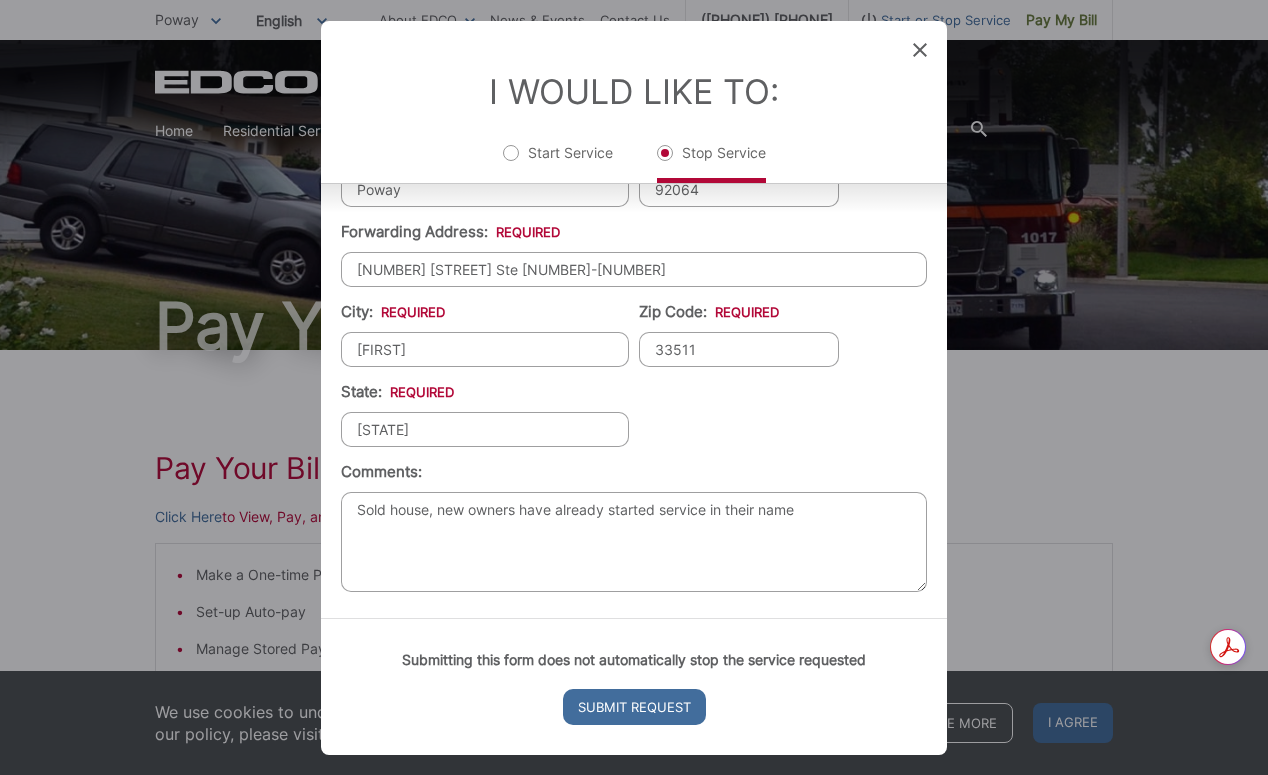 click on "Sold house, new owners have already started service in their name" at bounding box center (634, 542) 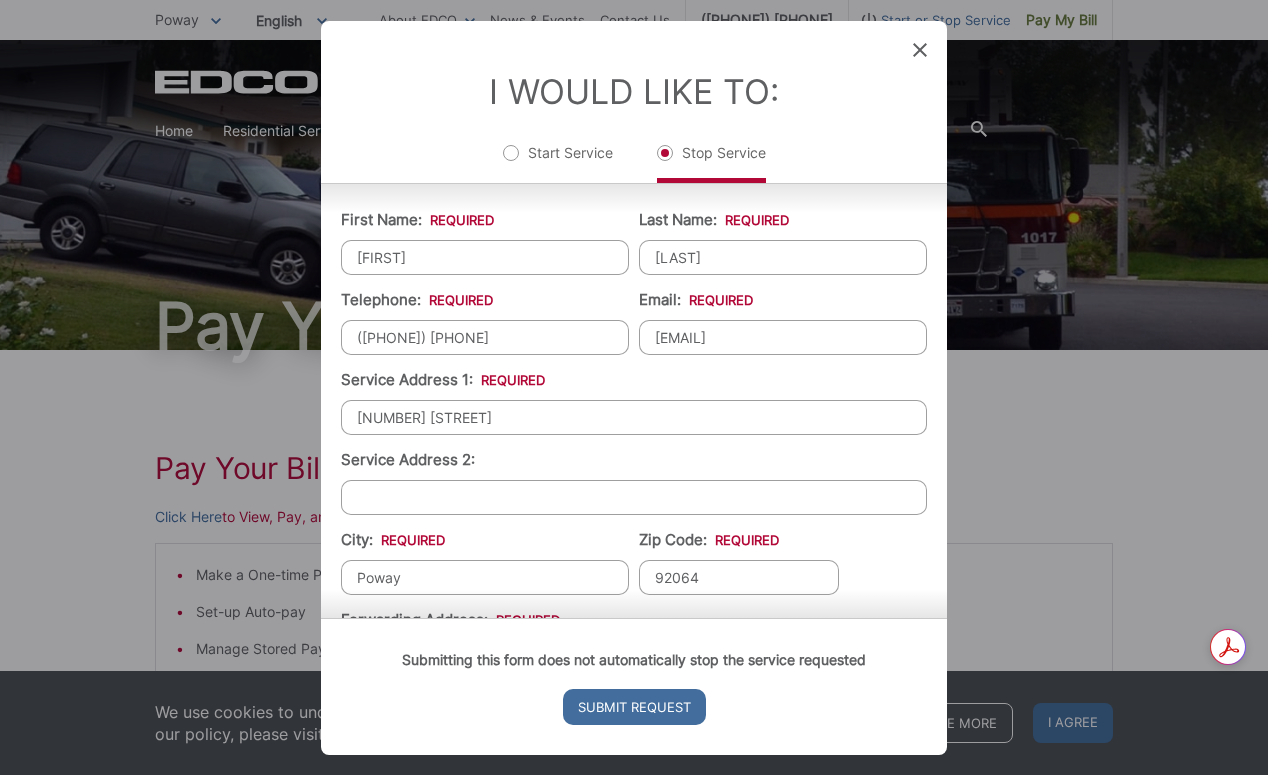 scroll, scrollTop: 238, scrollLeft: 0, axis: vertical 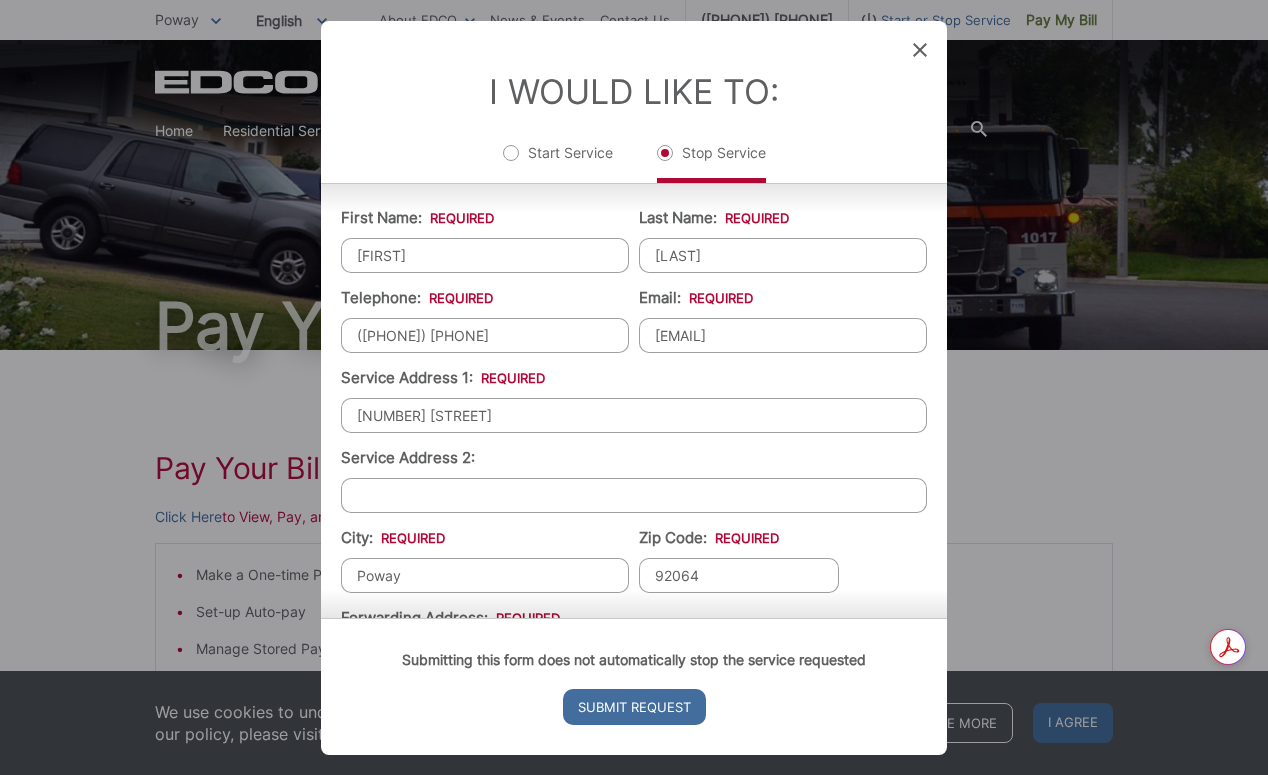 type on "Sold house, new owners have already started service in their name" 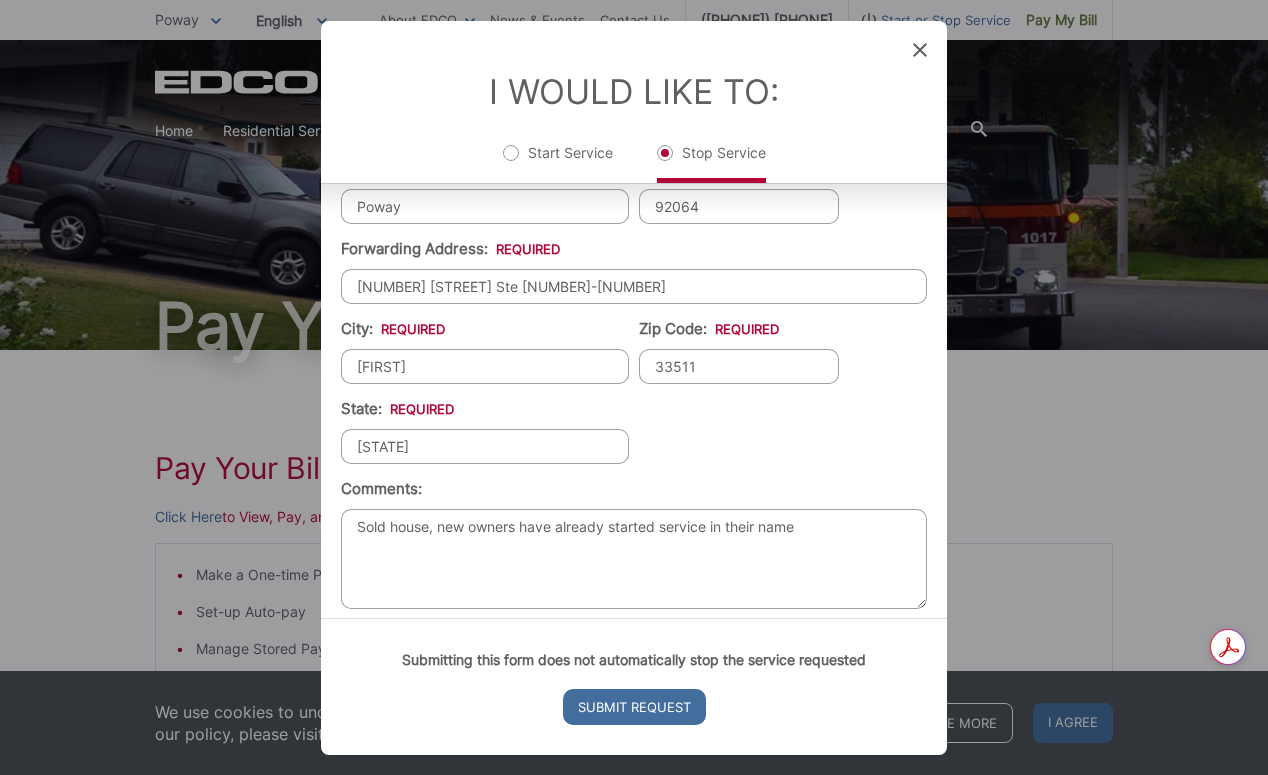 scroll, scrollTop: 627, scrollLeft: 0, axis: vertical 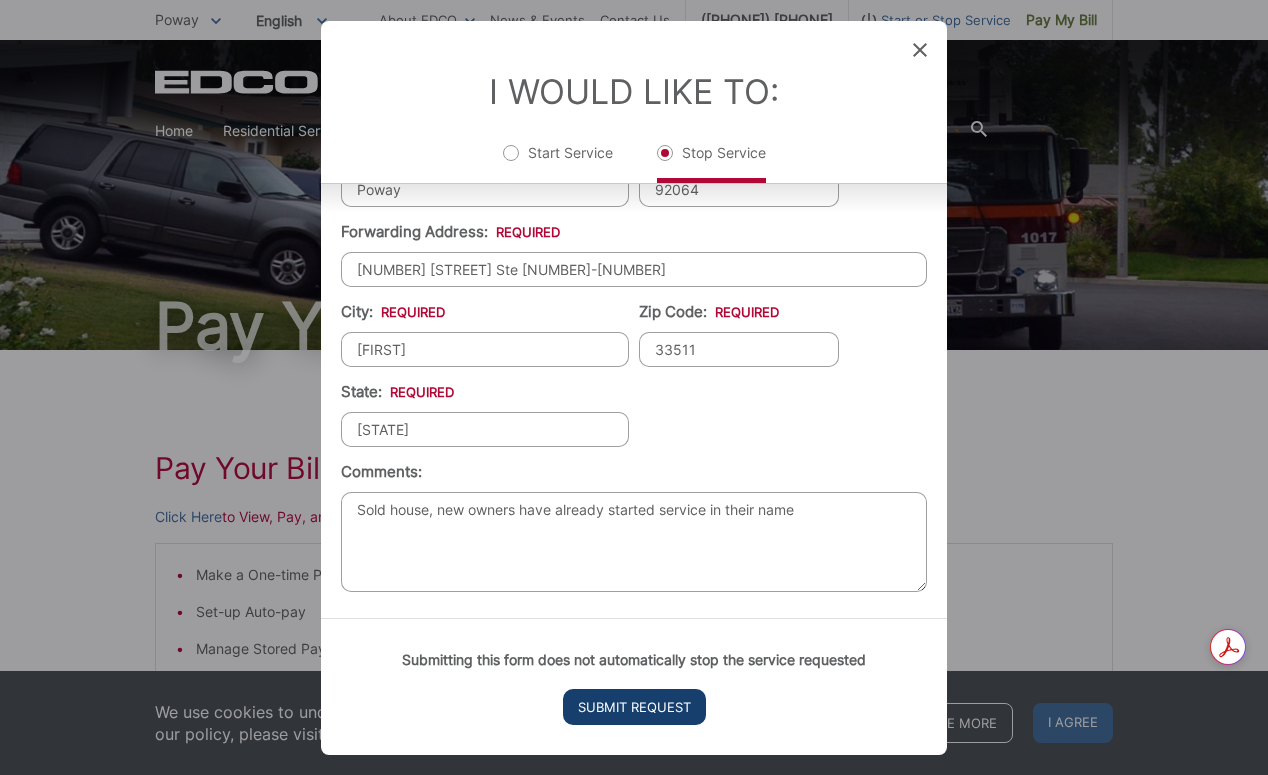 click on "Submit Request" at bounding box center [634, 707] 